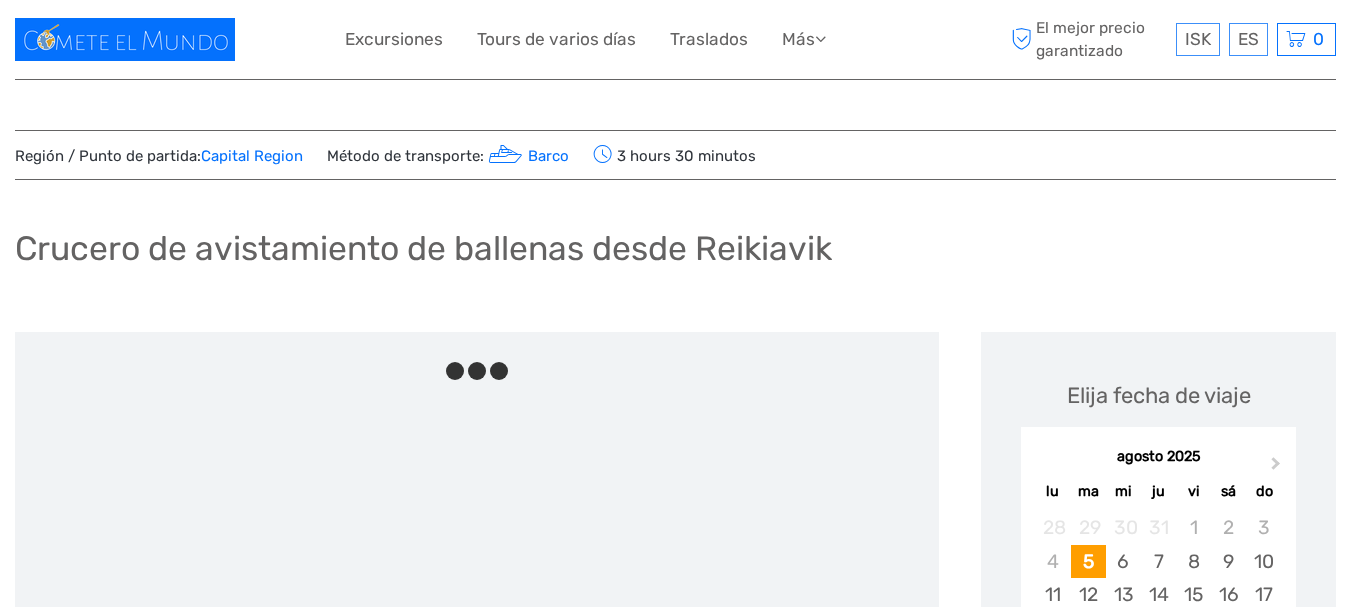 scroll, scrollTop: 0, scrollLeft: 0, axis: both 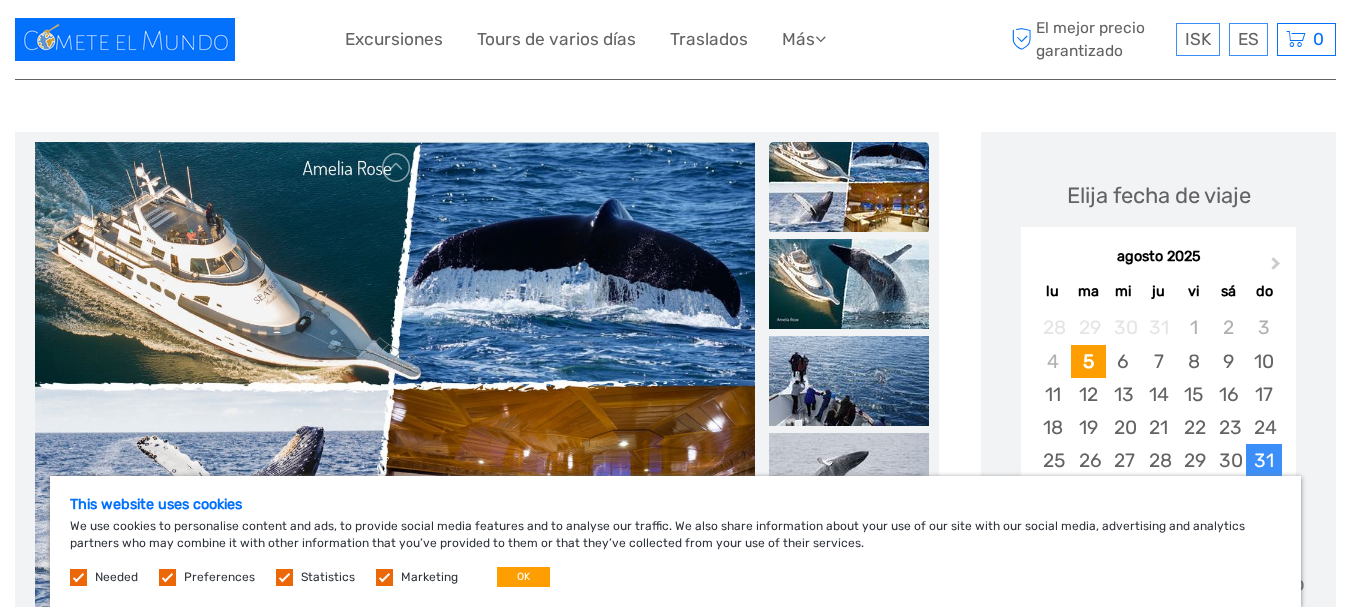click on "31" at bounding box center (1263, 460) 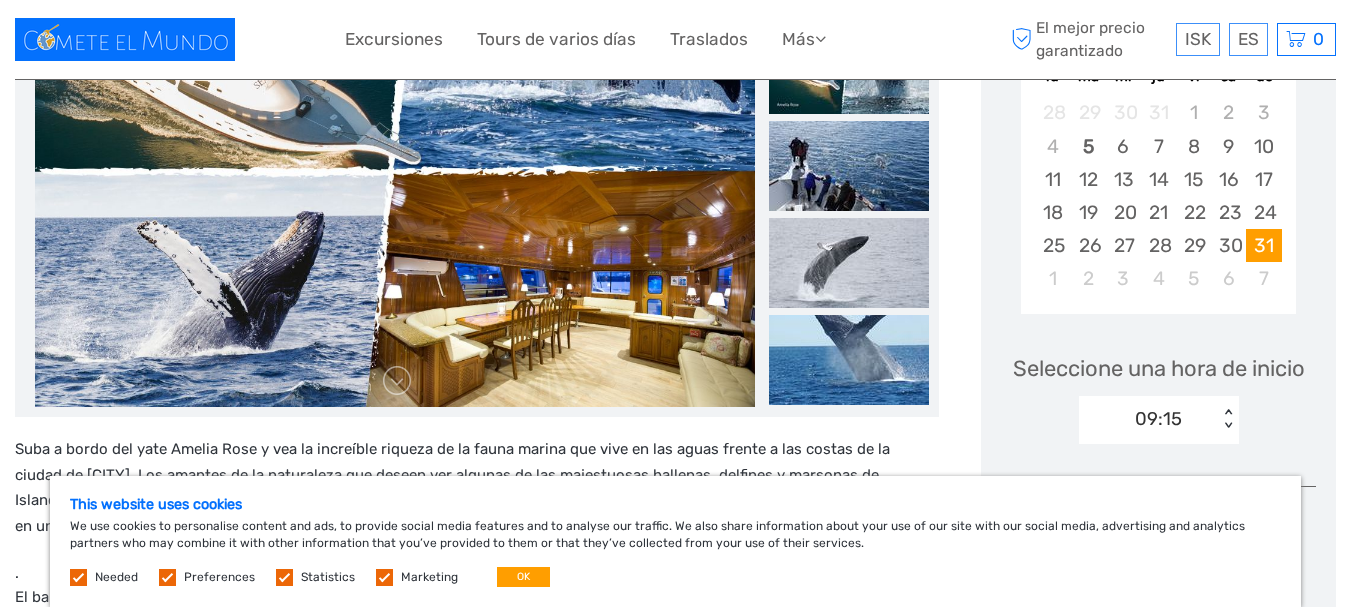 scroll, scrollTop: 500, scrollLeft: 0, axis: vertical 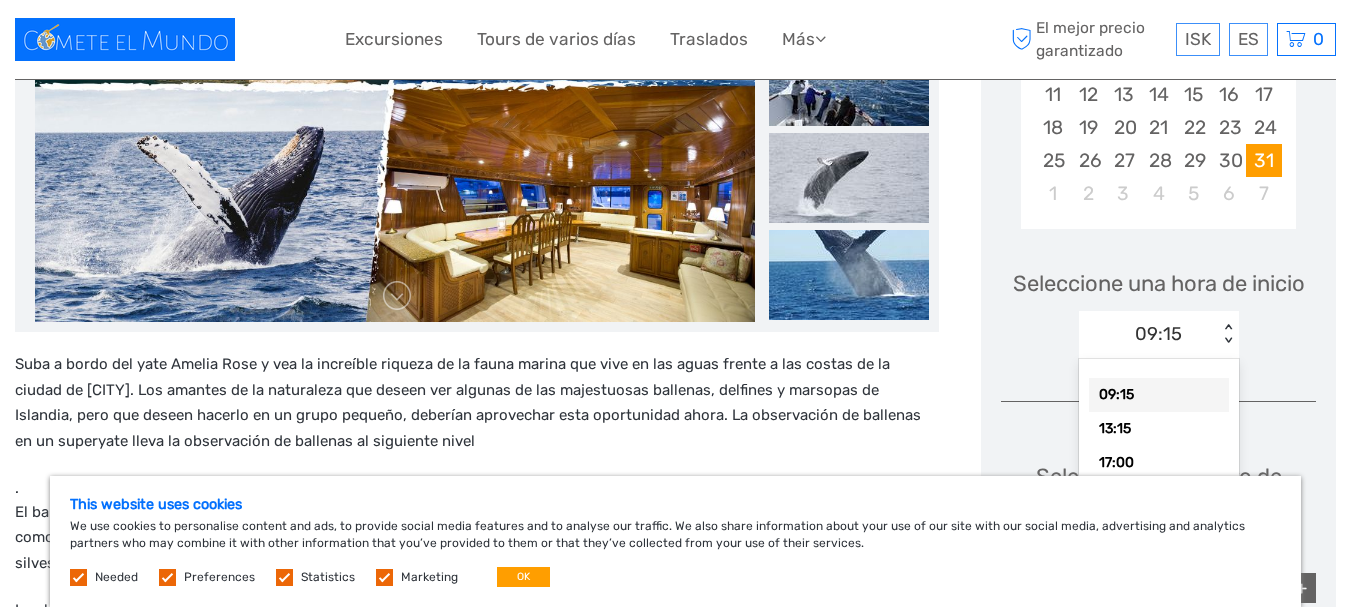 click on "09:15" at bounding box center [1158, 334] 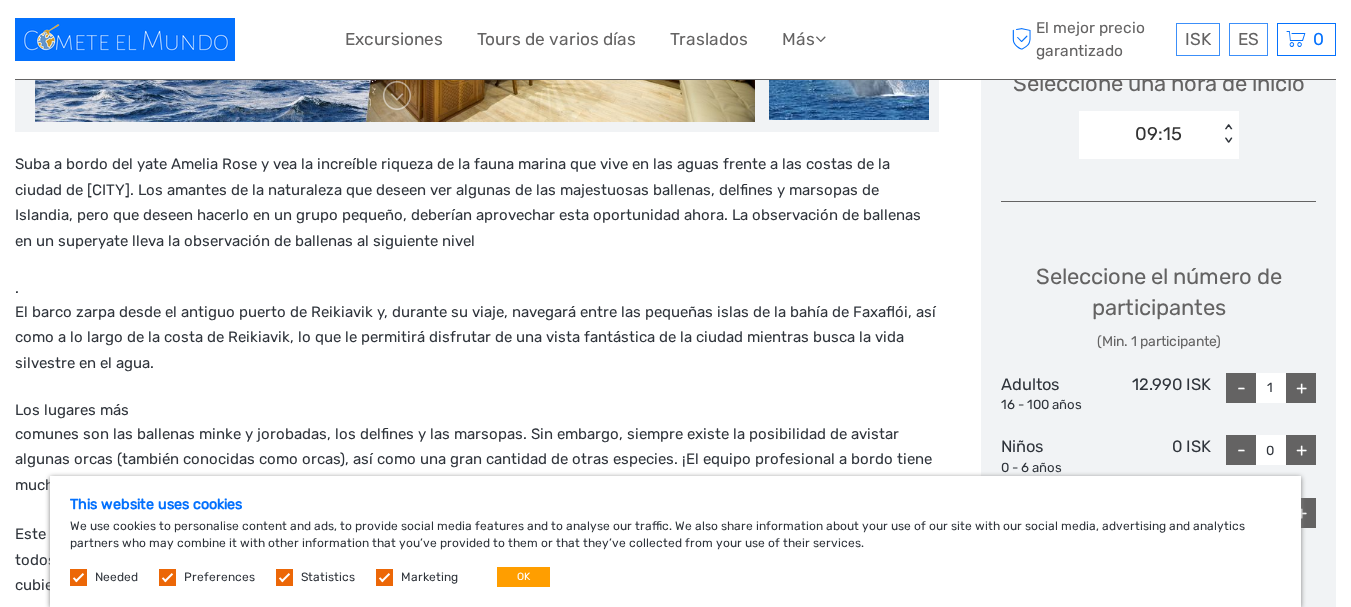 scroll, scrollTop: 800, scrollLeft: 0, axis: vertical 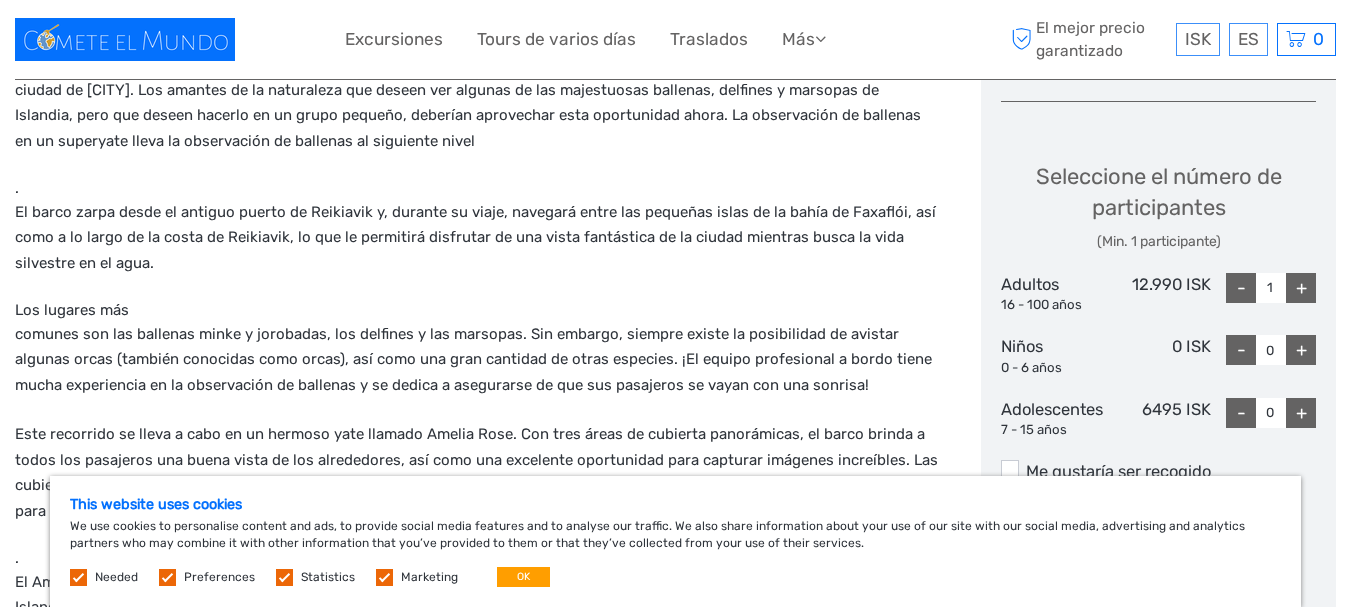 click on "+" at bounding box center (1301, 288) 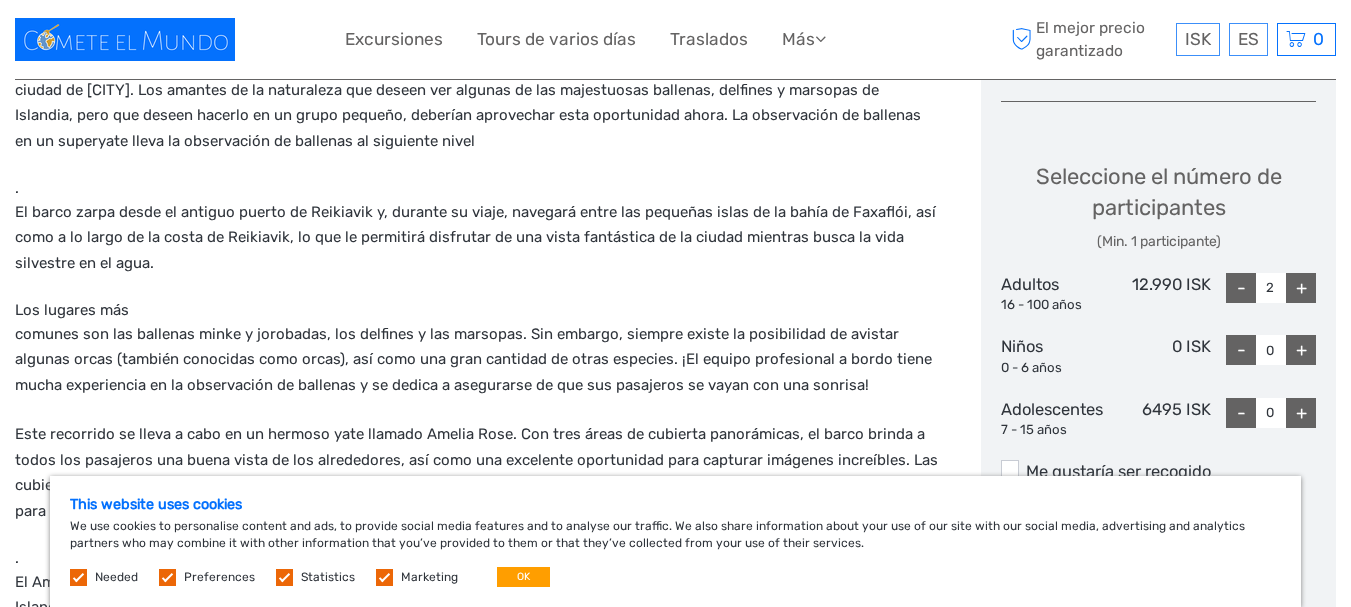type on "2" 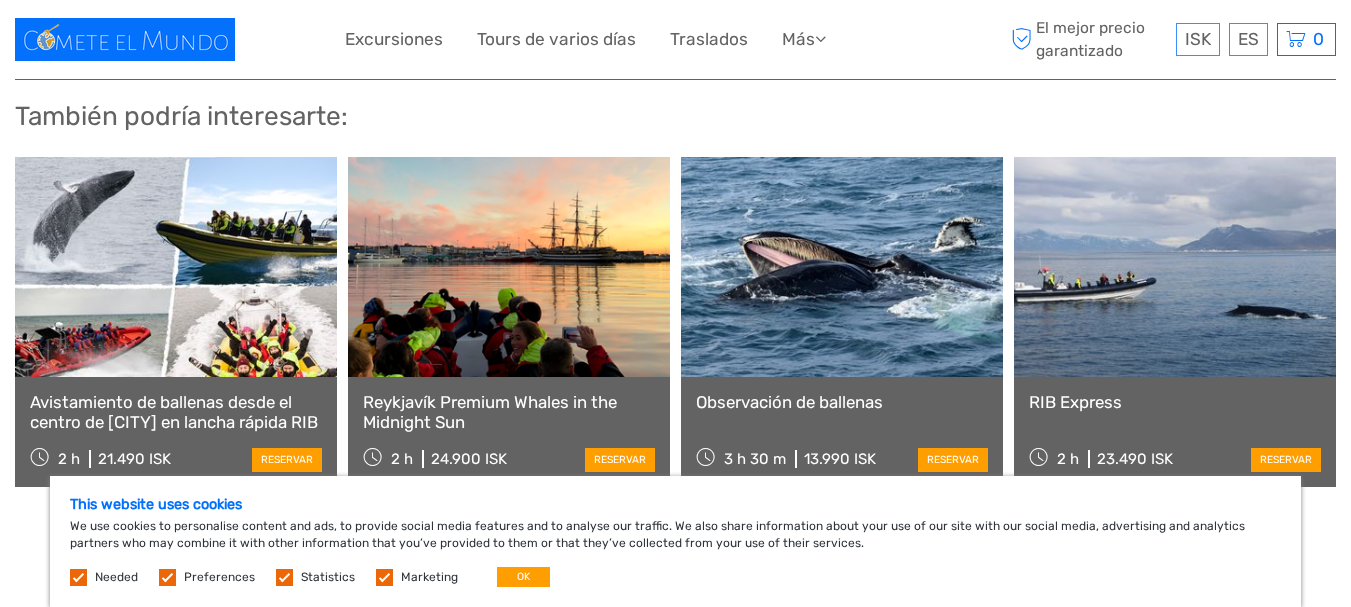 scroll, scrollTop: 2900, scrollLeft: 0, axis: vertical 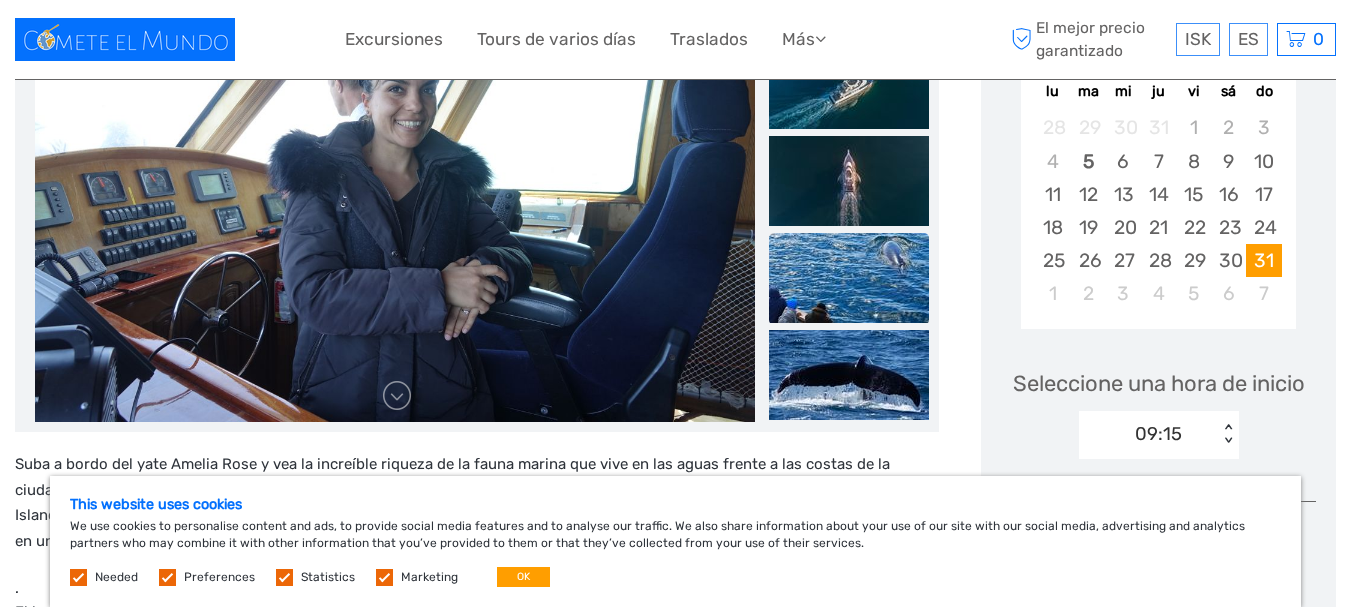 click at bounding box center (849, 278) 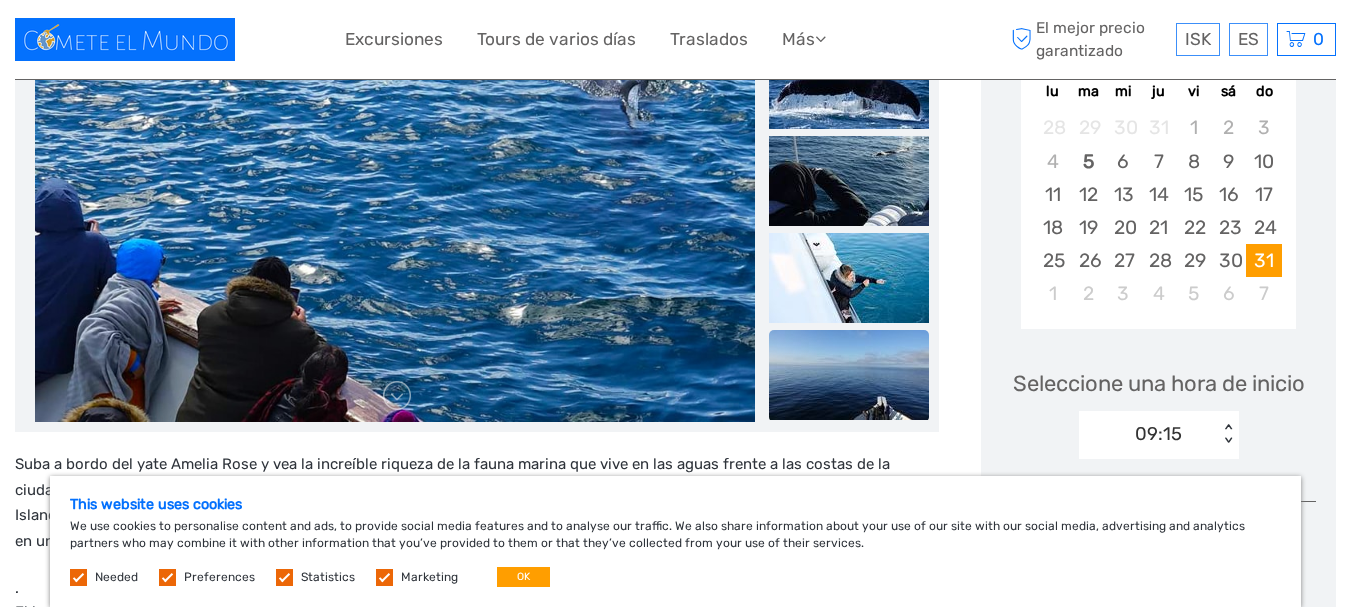 click at bounding box center [849, 375] 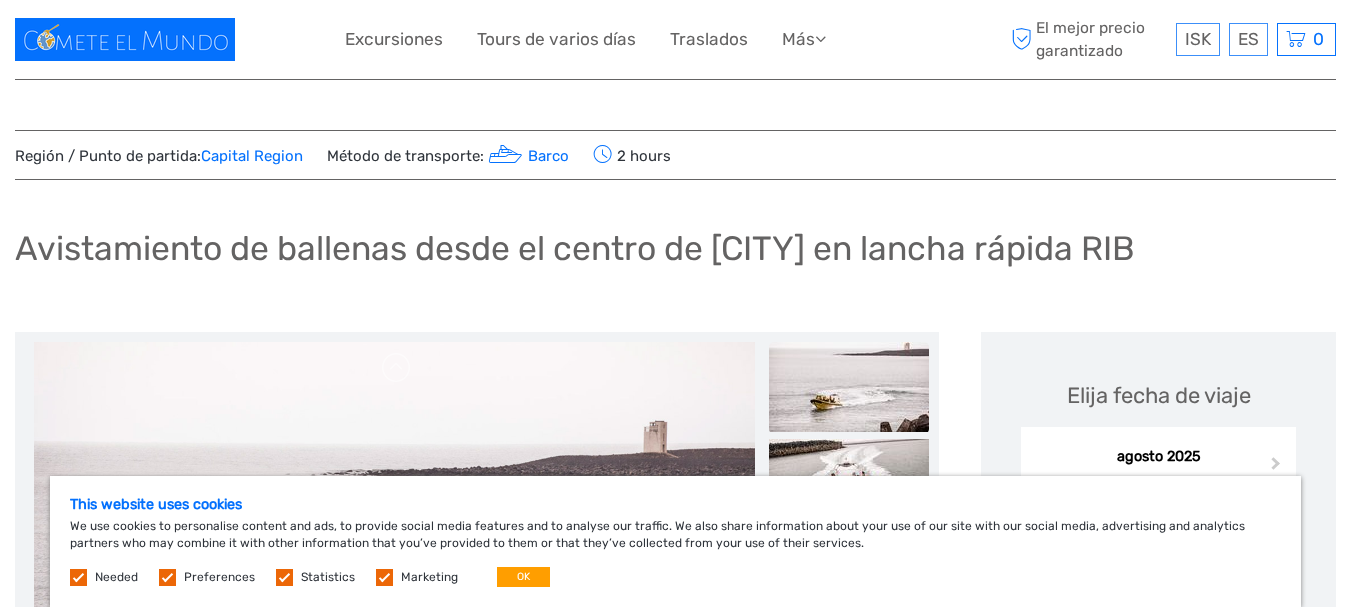 scroll, scrollTop: 0, scrollLeft: 0, axis: both 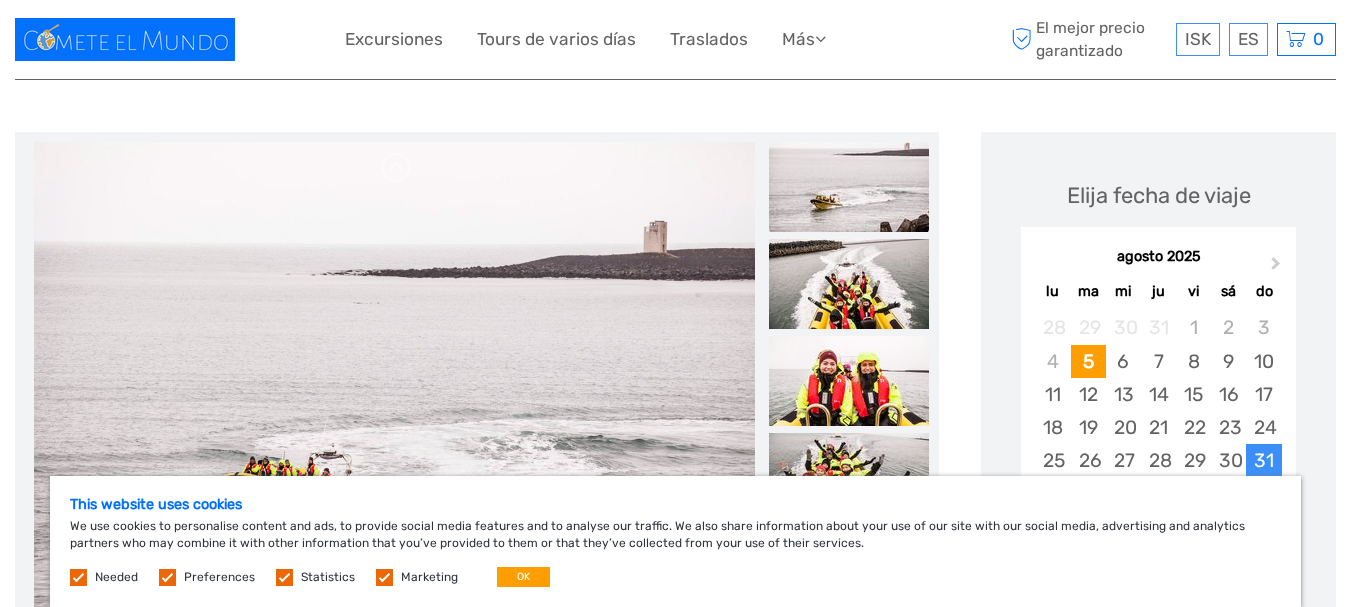 click on "31" at bounding box center (1263, 460) 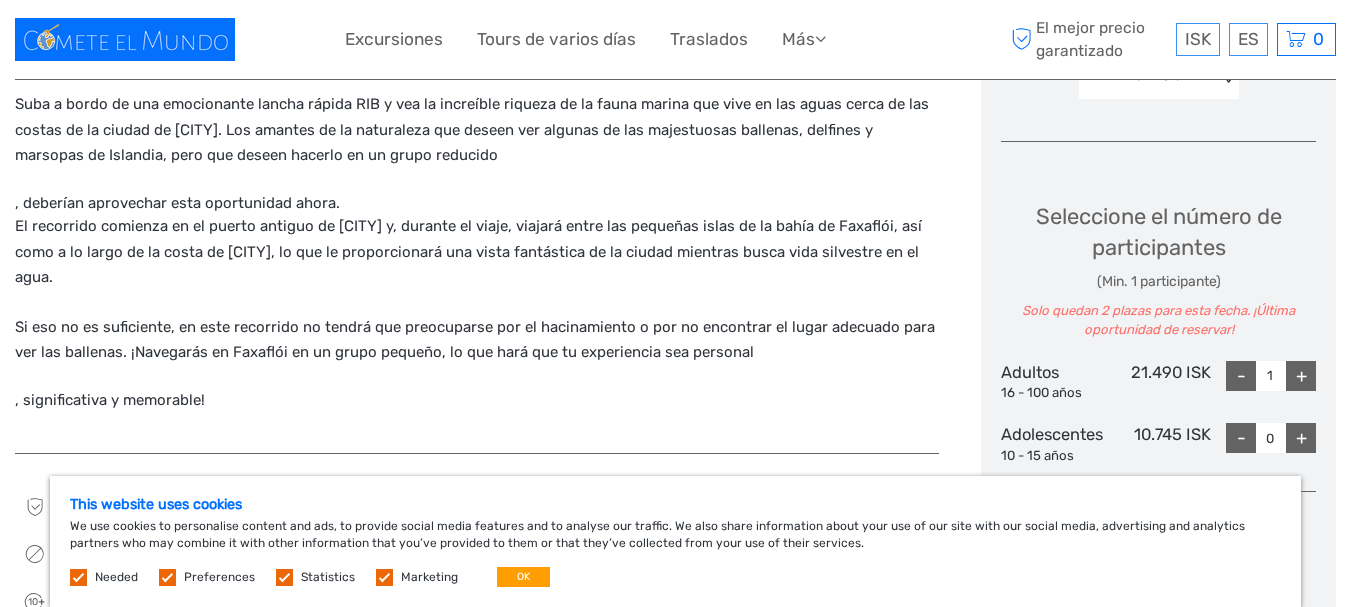 scroll, scrollTop: 800, scrollLeft: 0, axis: vertical 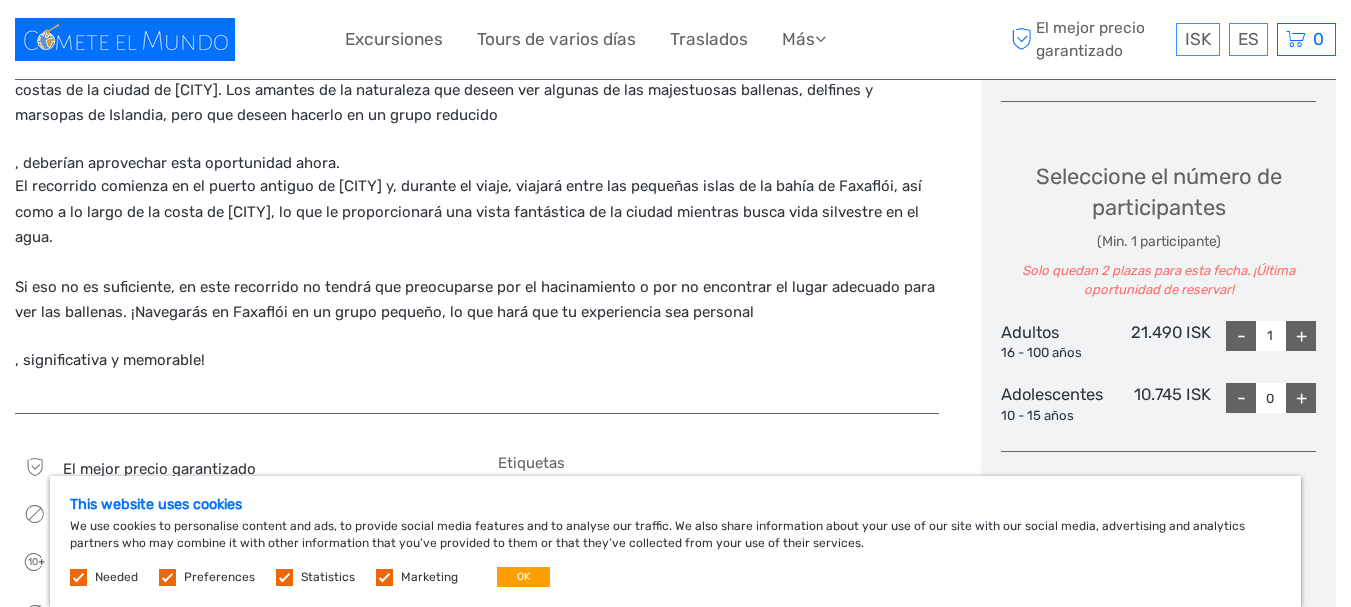 click on "+" at bounding box center [1301, 336] 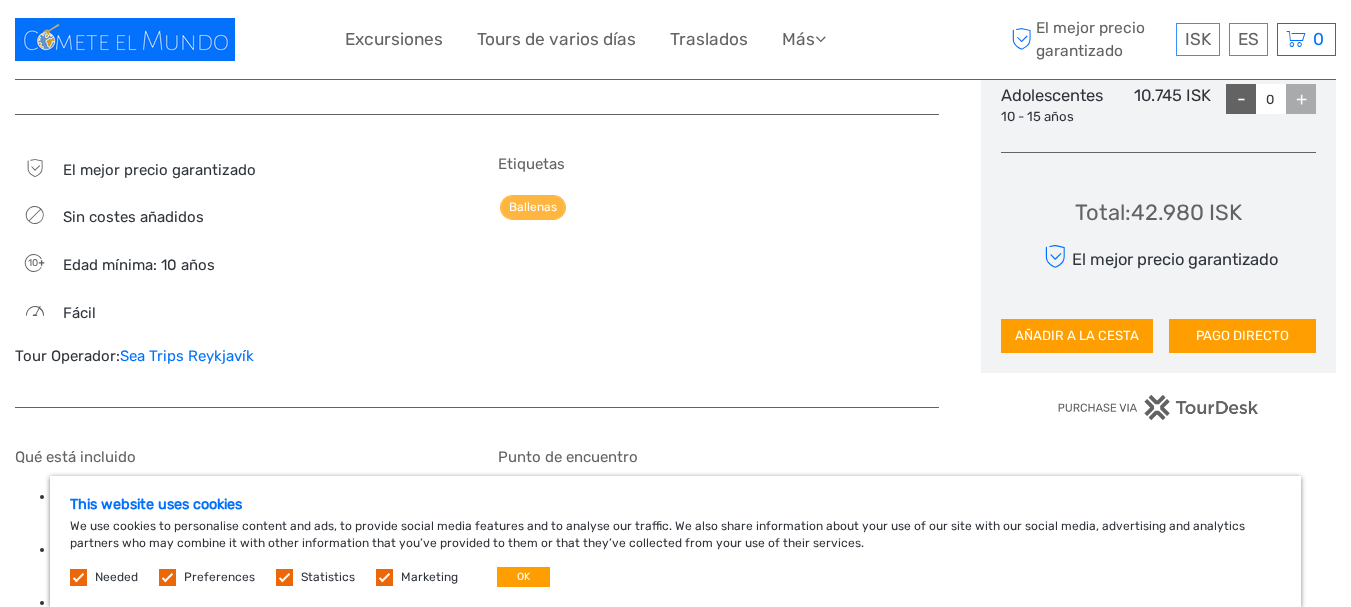 scroll, scrollTop: 1200, scrollLeft: 0, axis: vertical 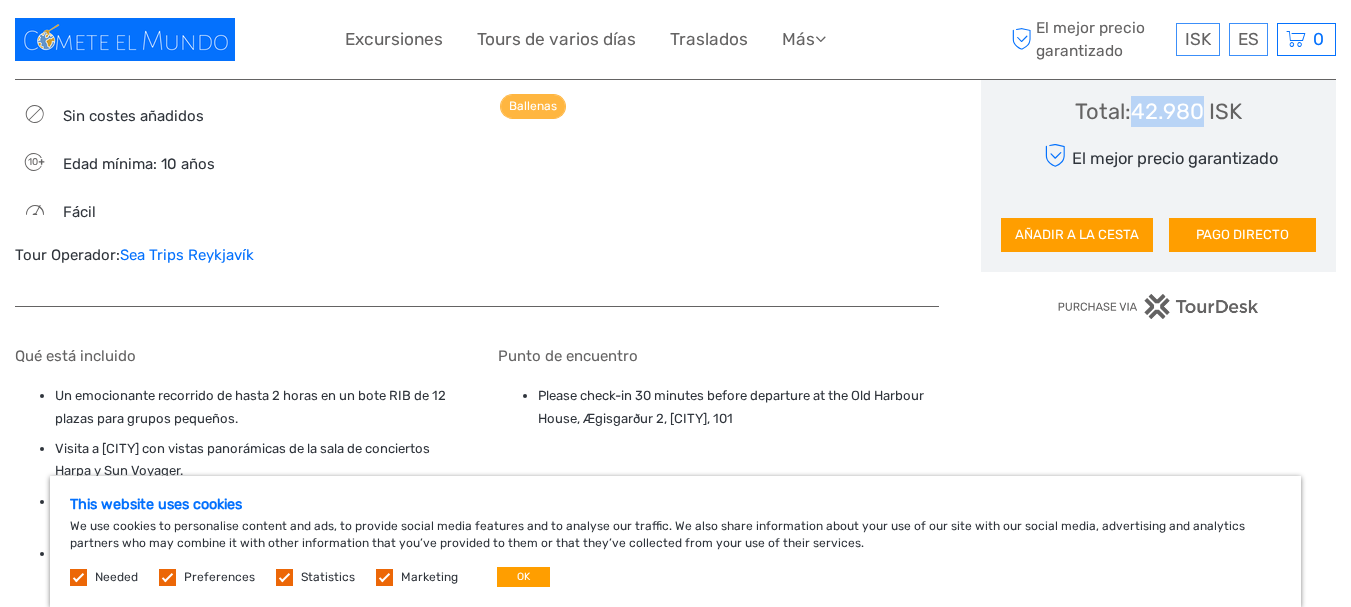 drag, startPoint x: 1138, startPoint y: 112, endPoint x: 1205, endPoint y: 111, distance: 67.00746 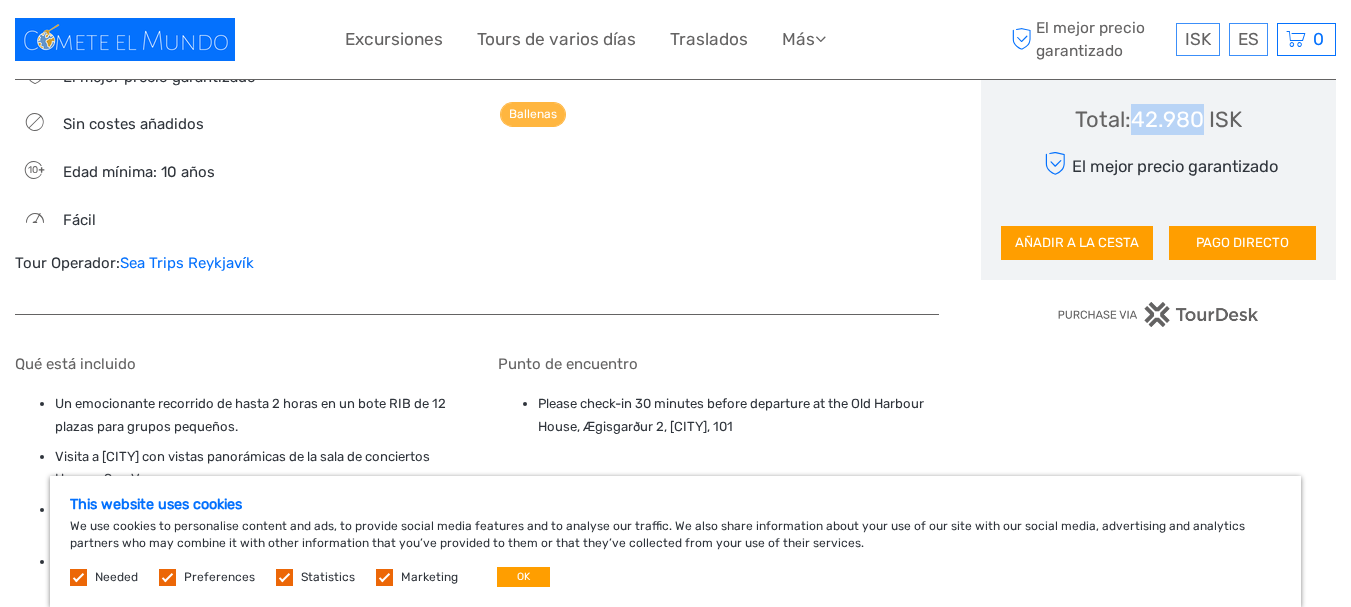 scroll, scrollTop: 1200, scrollLeft: 0, axis: vertical 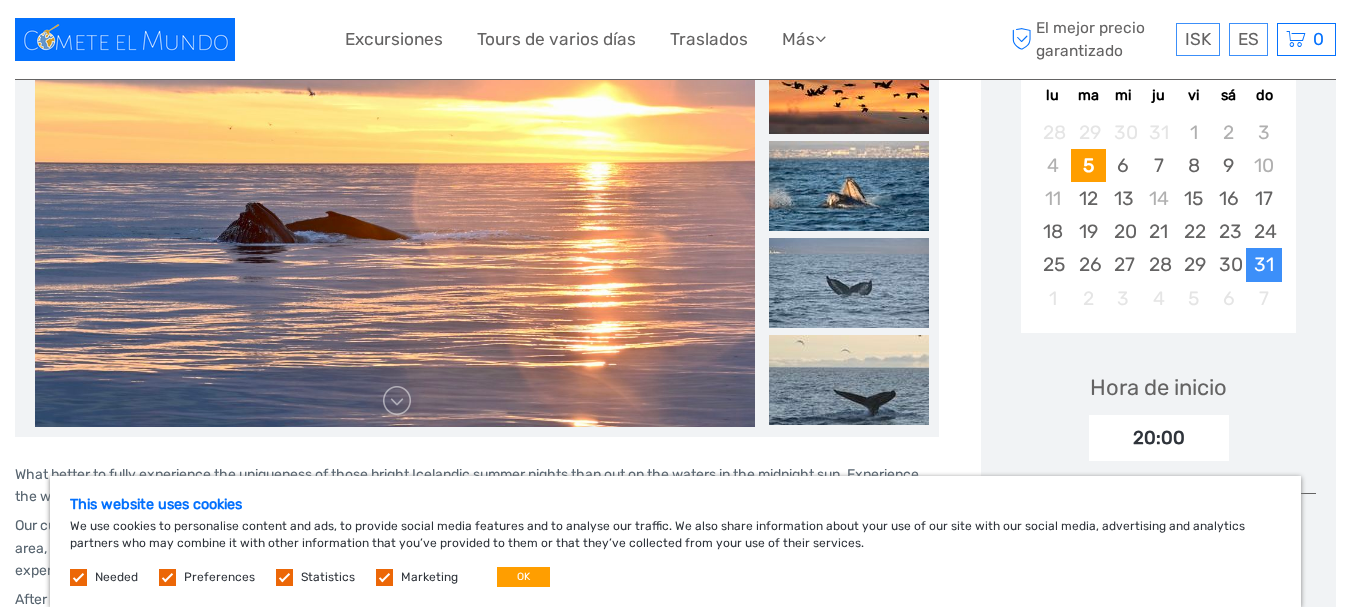 click on "31" at bounding box center (1263, 264) 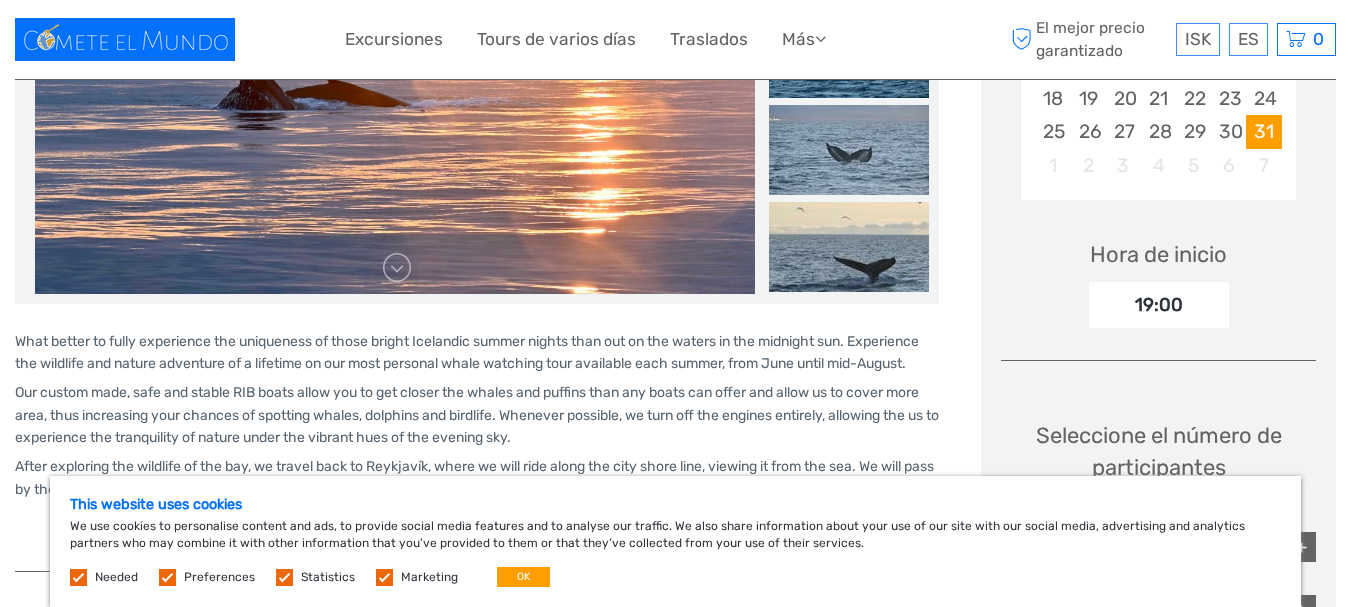 scroll, scrollTop: 600, scrollLeft: 0, axis: vertical 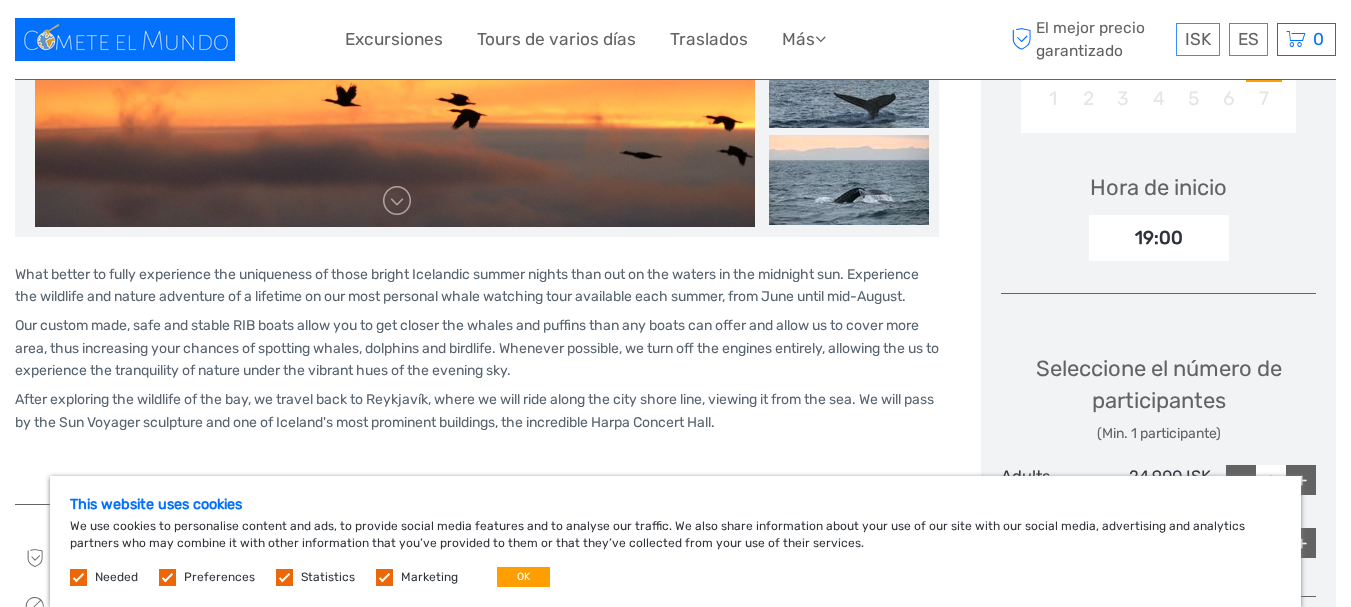 click on "19:00" at bounding box center (1159, 238) 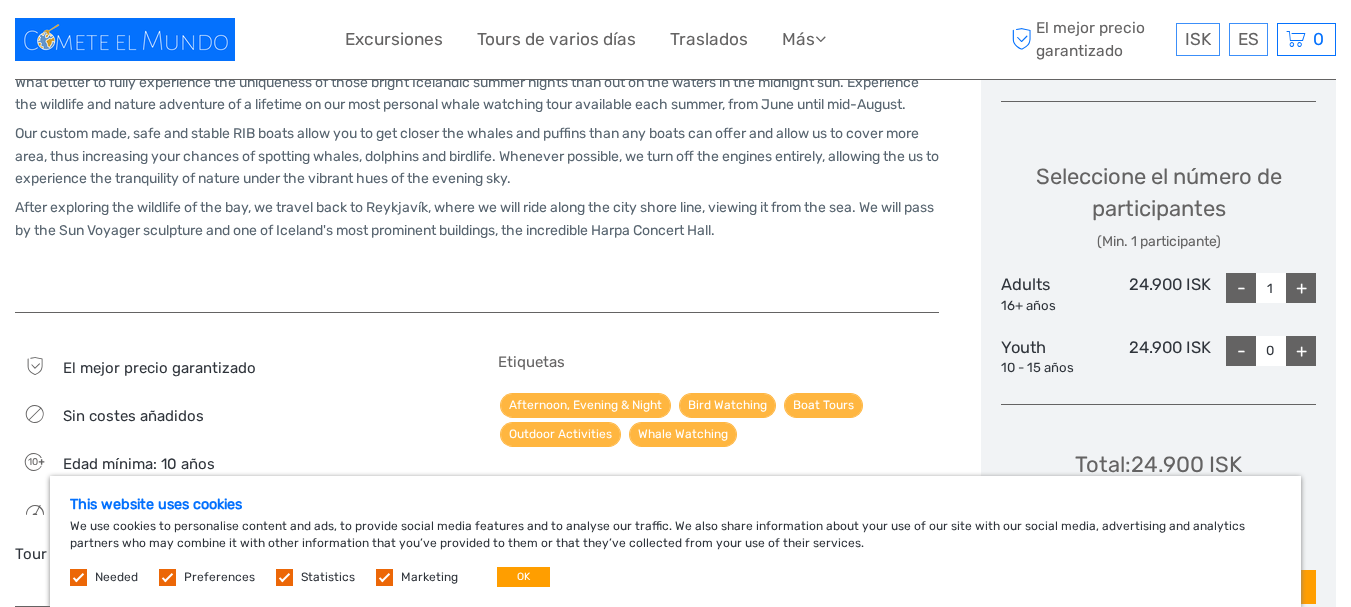 scroll, scrollTop: 800, scrollLeft: 0, axis: vertical 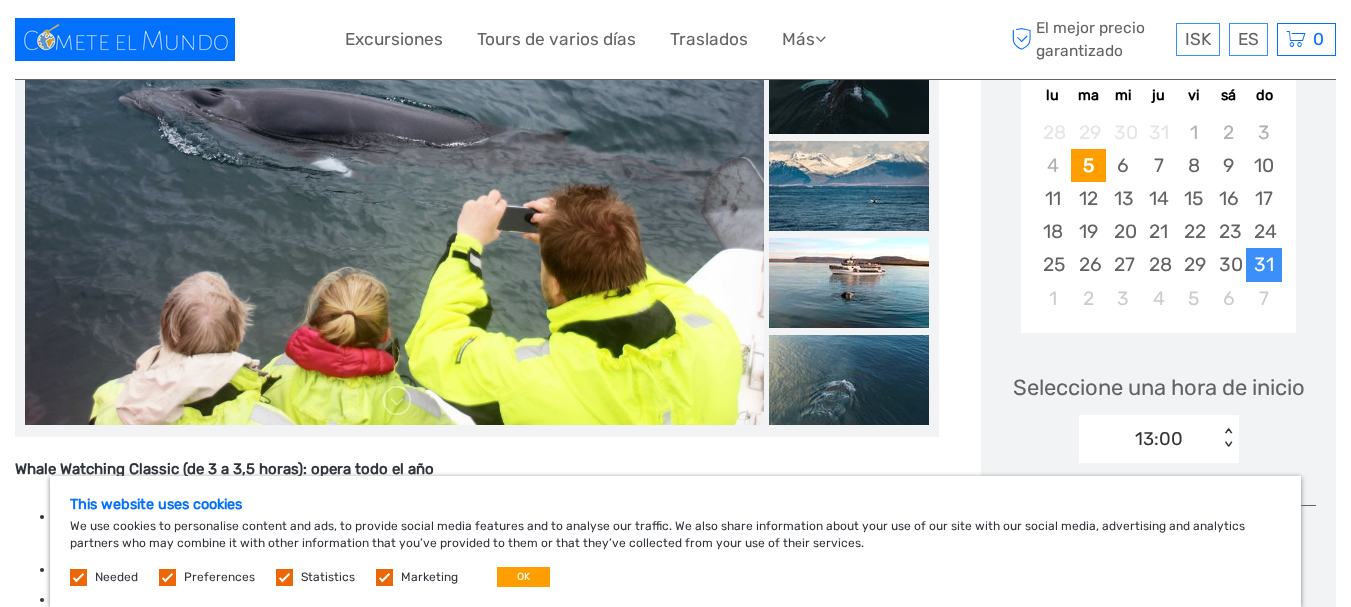 click on "31" at bounding box center (1263, 264) 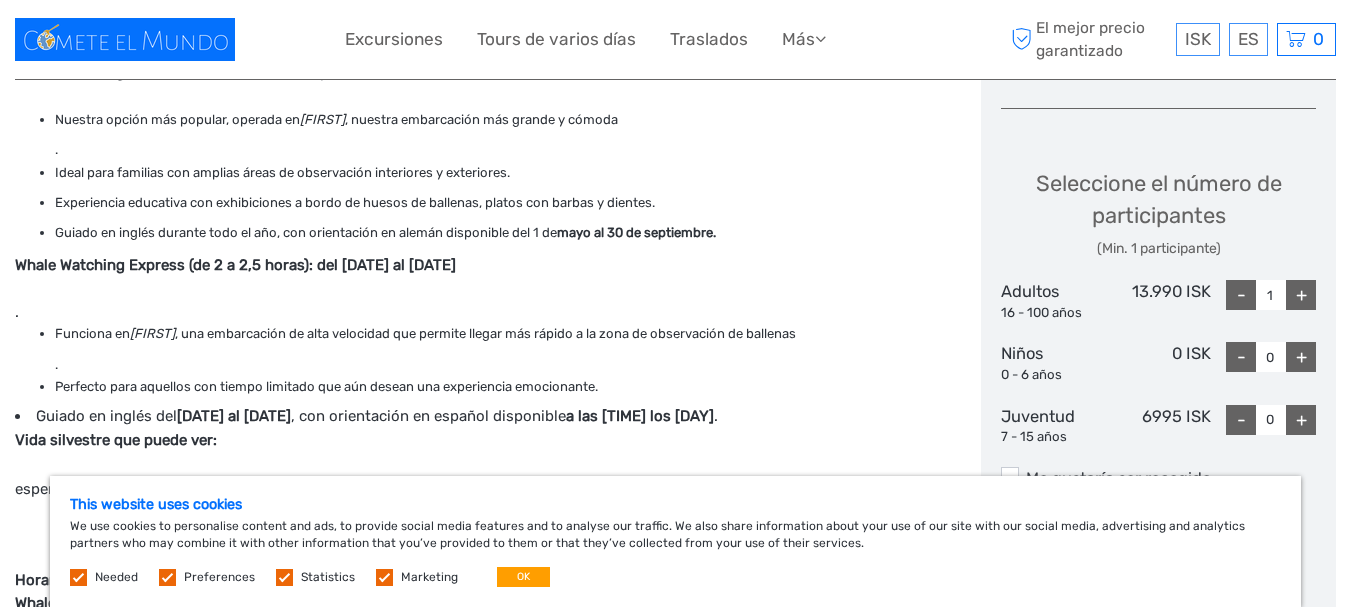 scroll, scrollTop: 900, scrollLeft: 0, axis: vertical 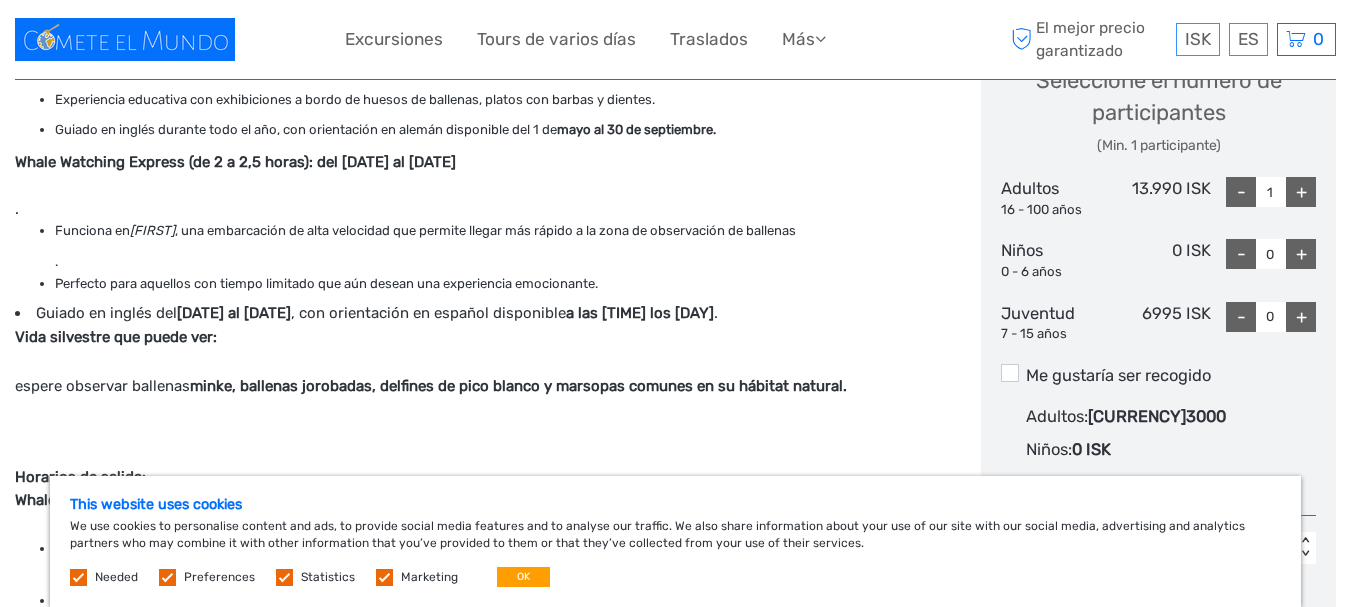 click on "+" at bounding box center (1301, 192) 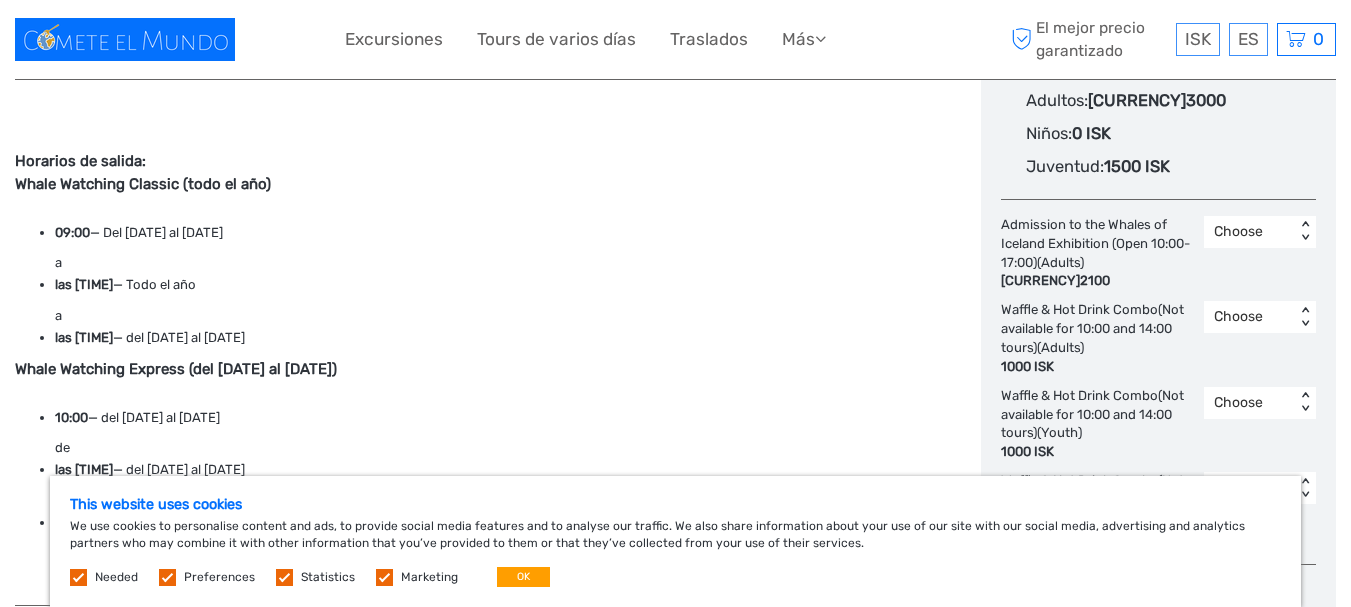 scroll, scrollTop: 1300, scrollLeft: 0, axis: vertical 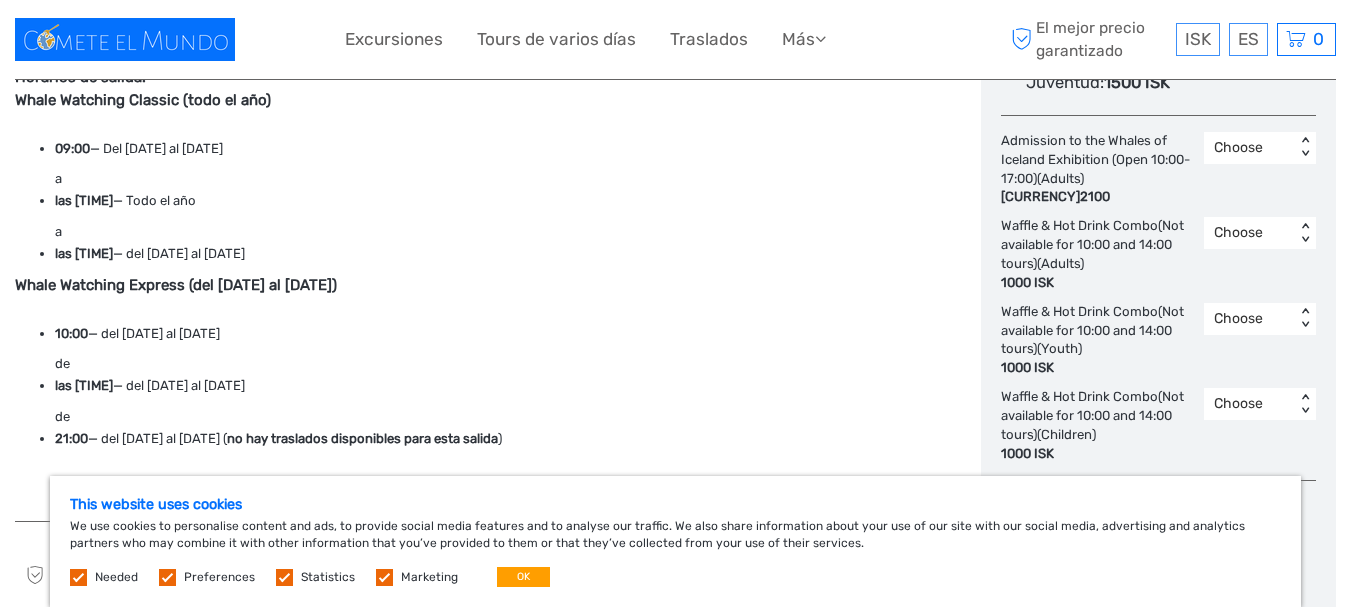 click on "Choose" at bounding box center (1249, 233) 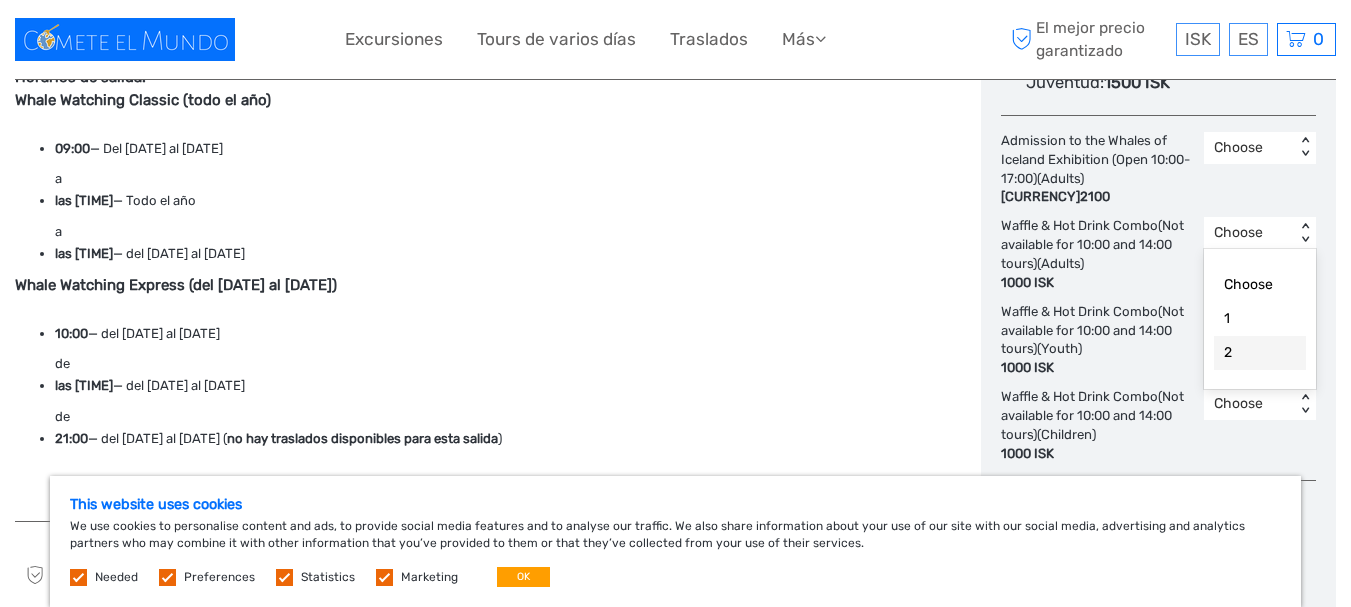 click on "2" at bounding box center [1260, 353] 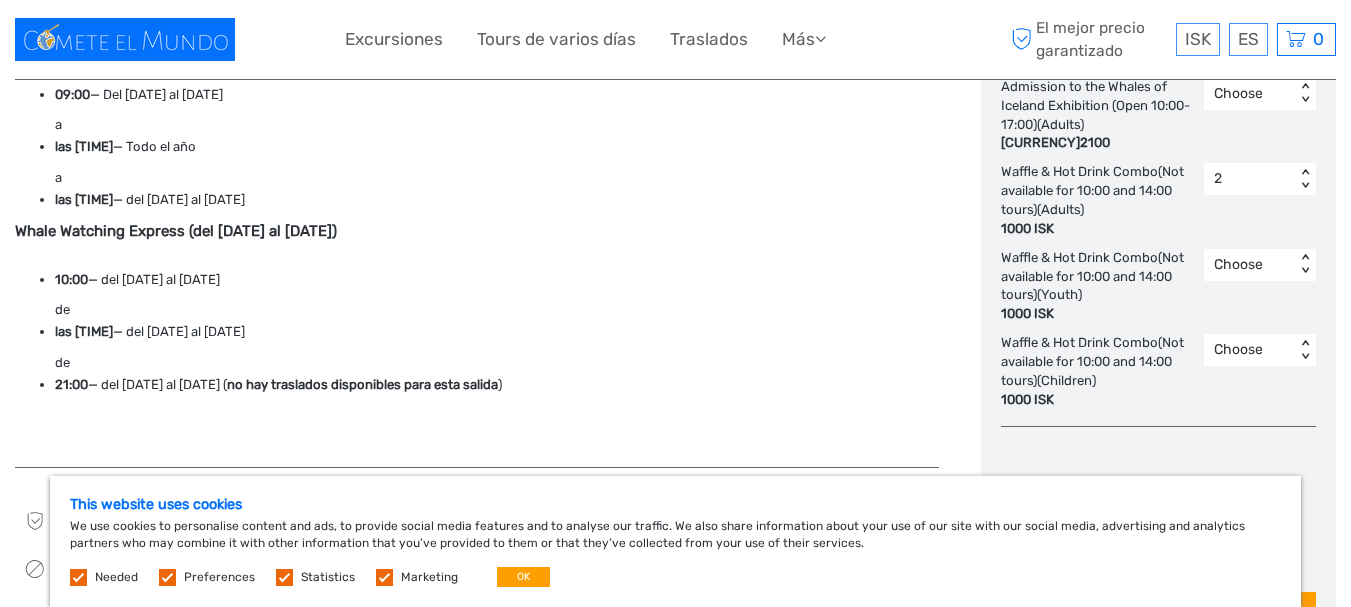scroll, scrollTop: 1300, scrollLeft: 0, axis: vertical 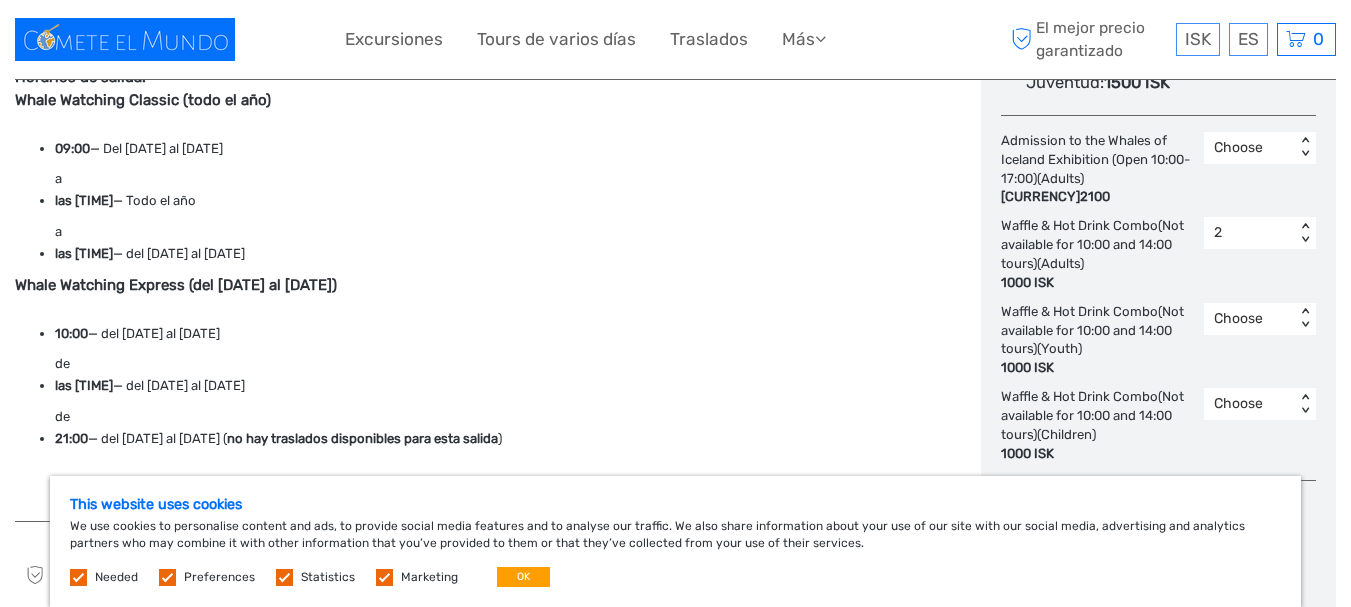 click on "2" at bounding box center [1249, 233] 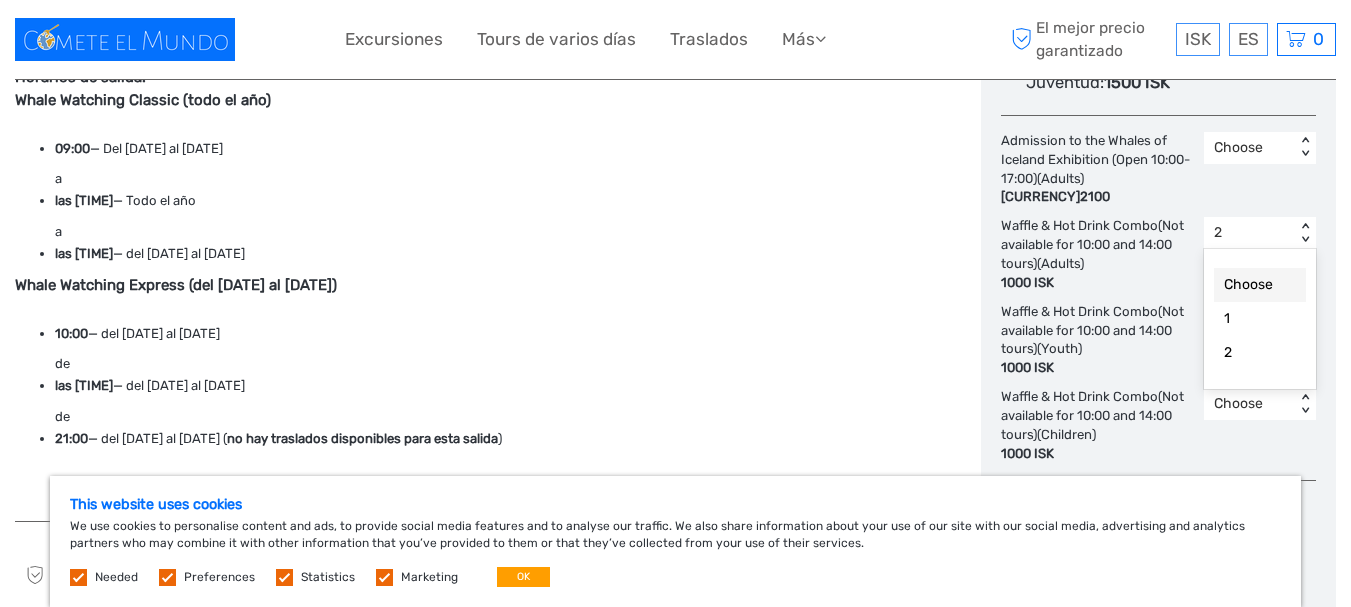 click on "Choose" at bounding box center [1260, 285] 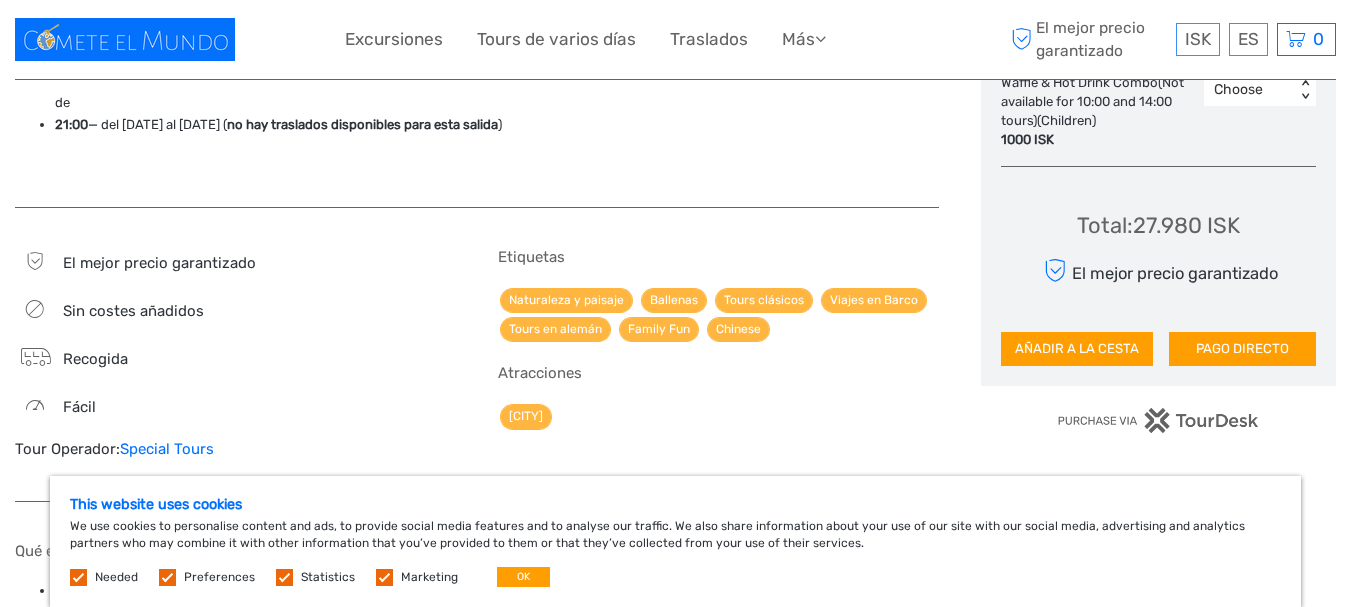 scroll, scrollTop: 1500, scrollLeft: 0, axis: vertical 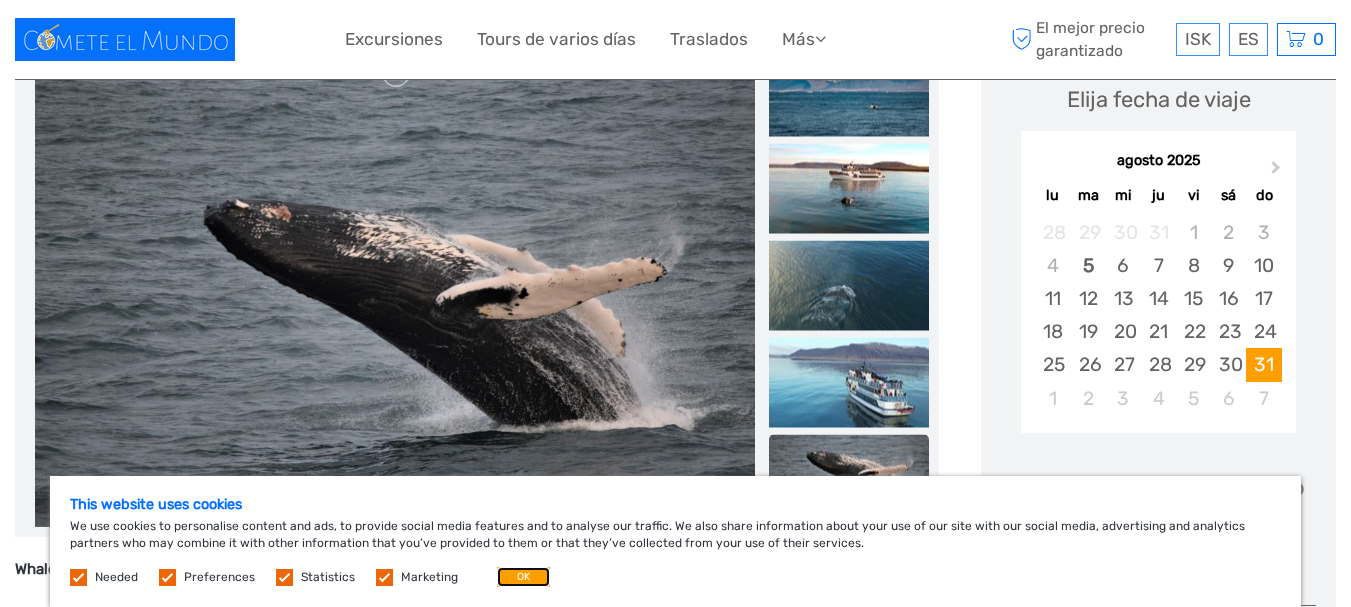 click on "OK" at bounding box center [523, 577] 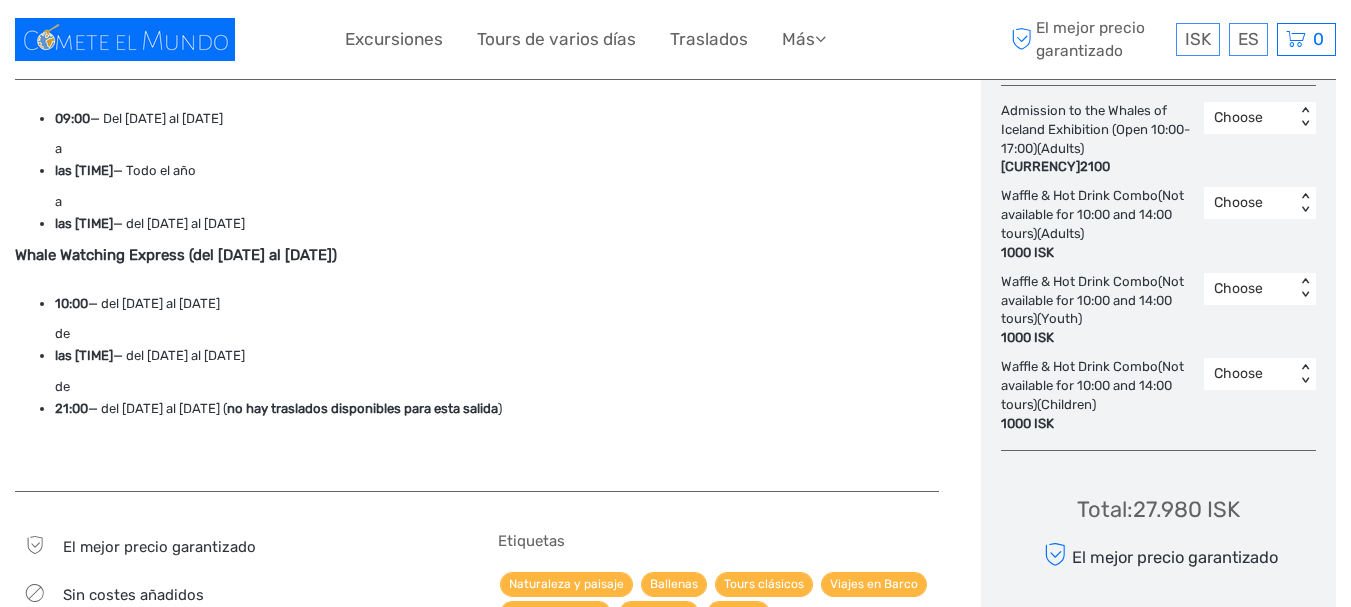 scroll, scrollTop: 1600, scrollLeft: 0, axis: vertical 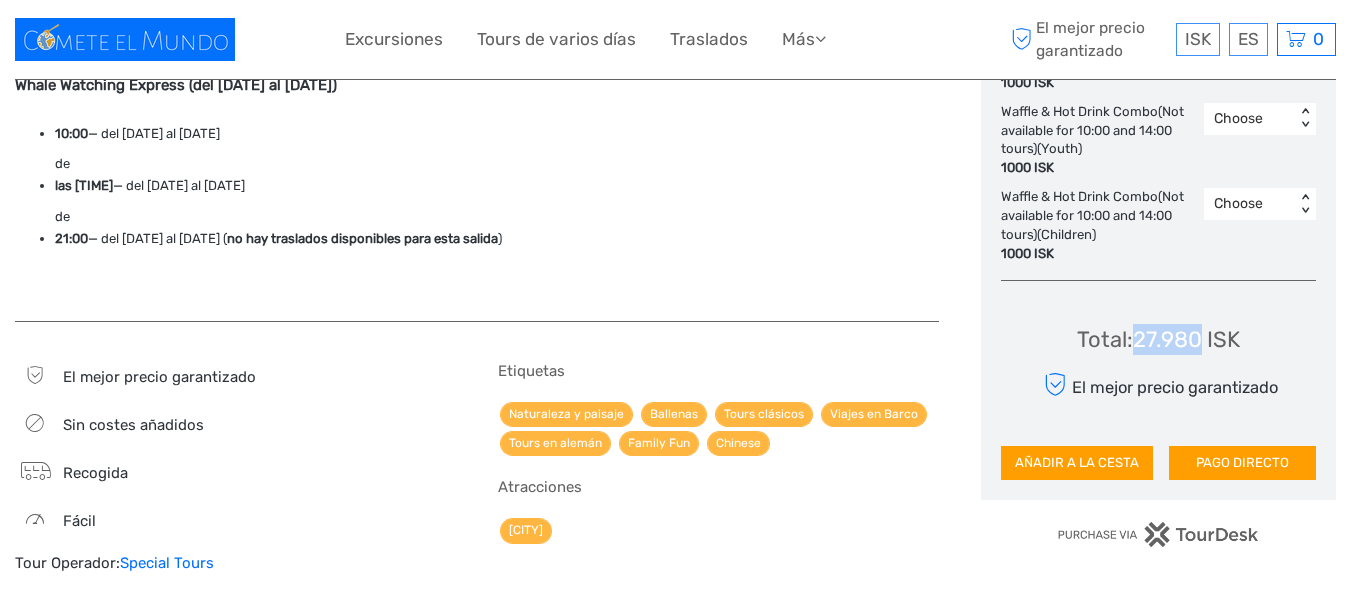 drag, startPoint x: 1201, startPoint y: 338, endPoint x: 1133, endPoint y: 344, distance: 68.26419 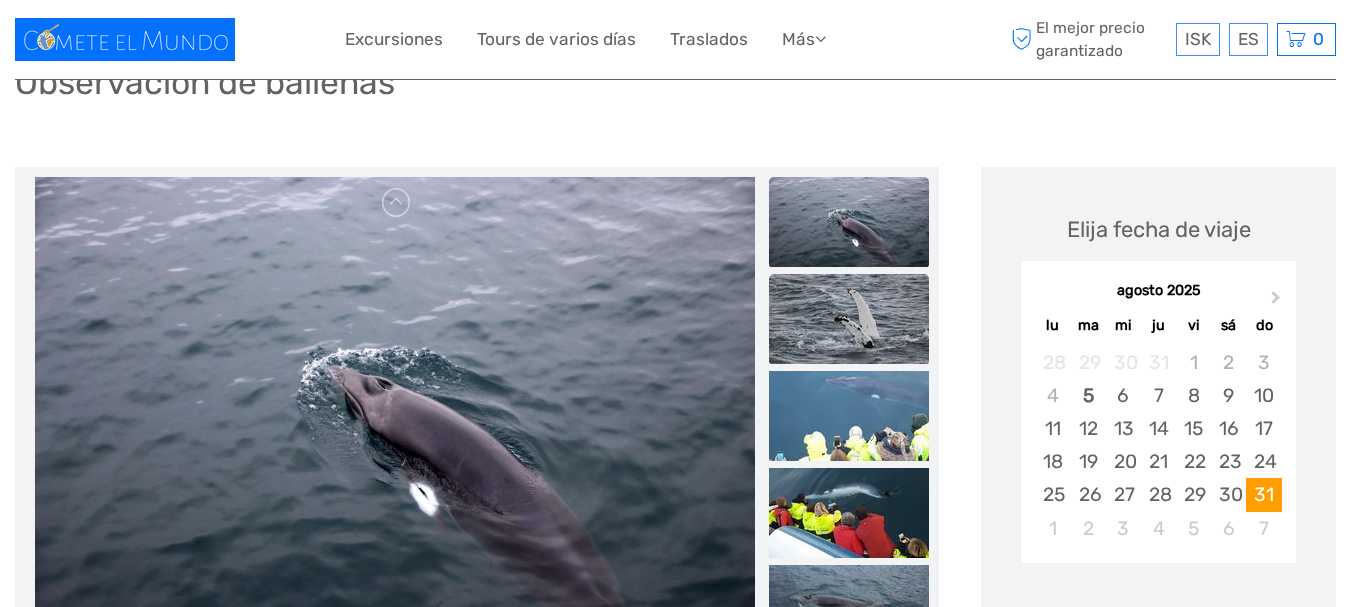scroll, scrollTop: 300, scrollLeft: 0, axis: vertical 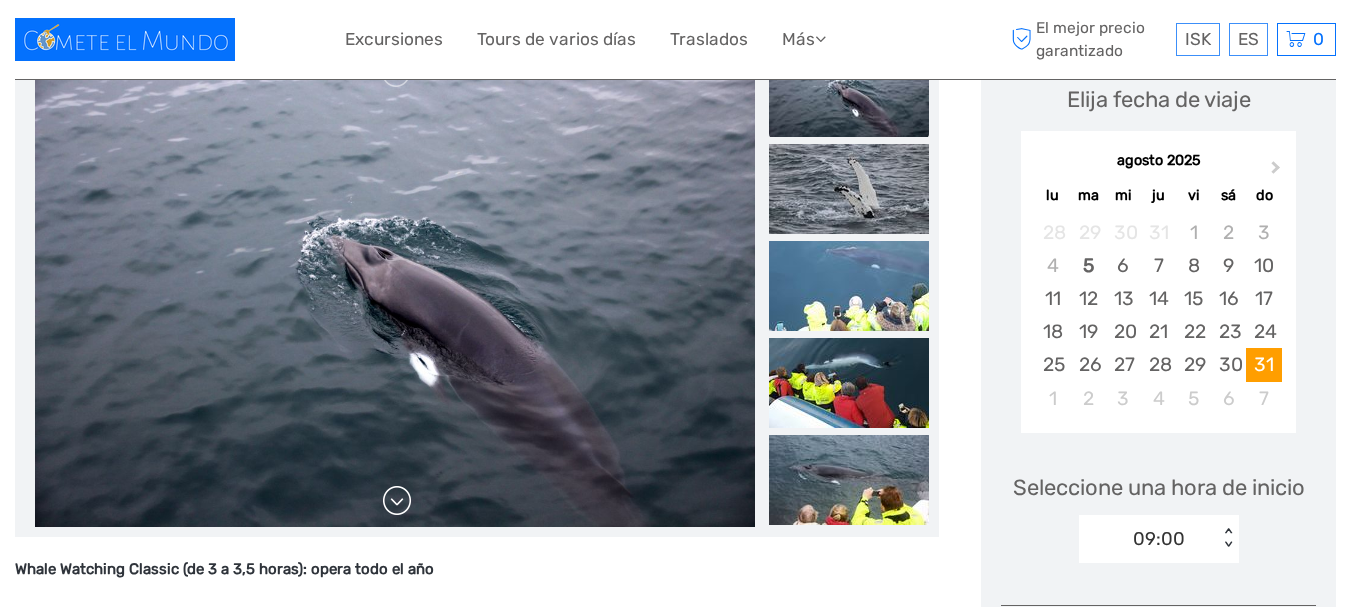 click at bounding box center (397, 501) 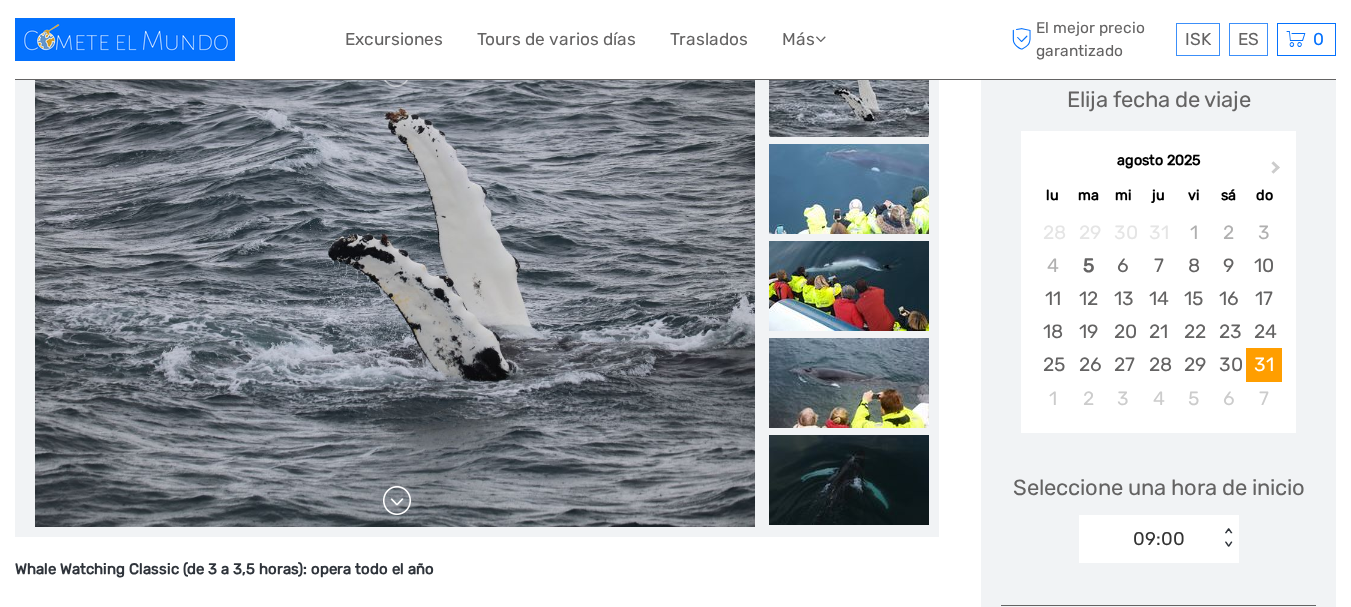 click at bounding box center (397, 501) 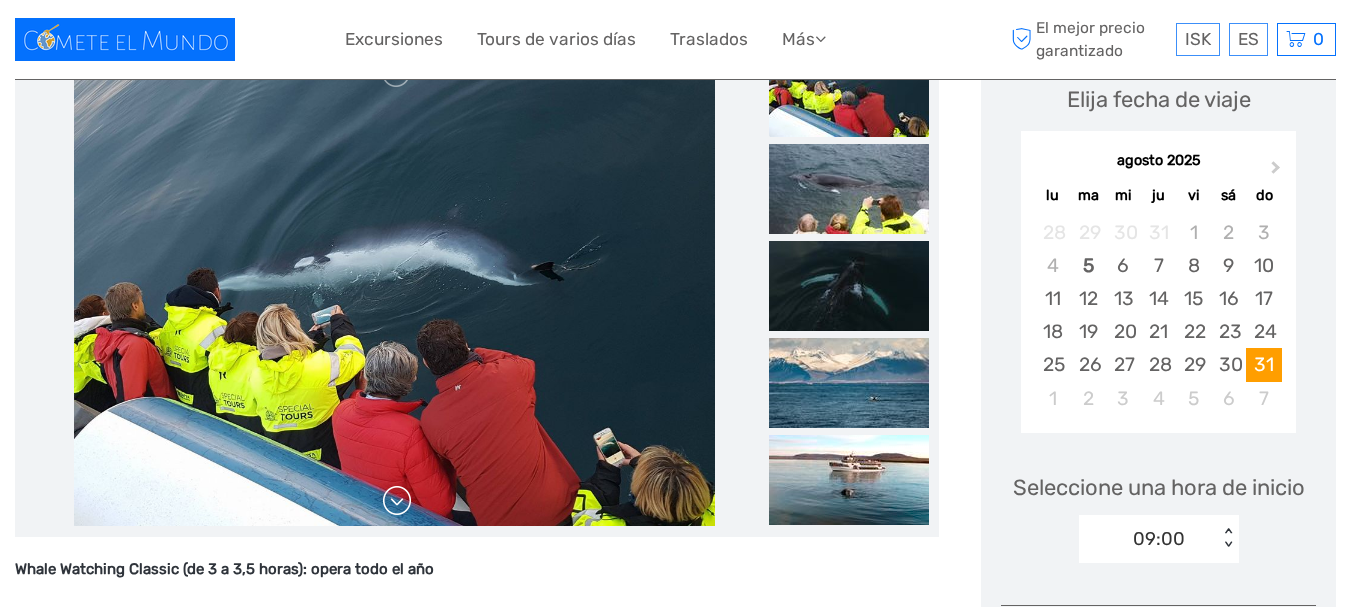 click at bounding box center (397, 501) 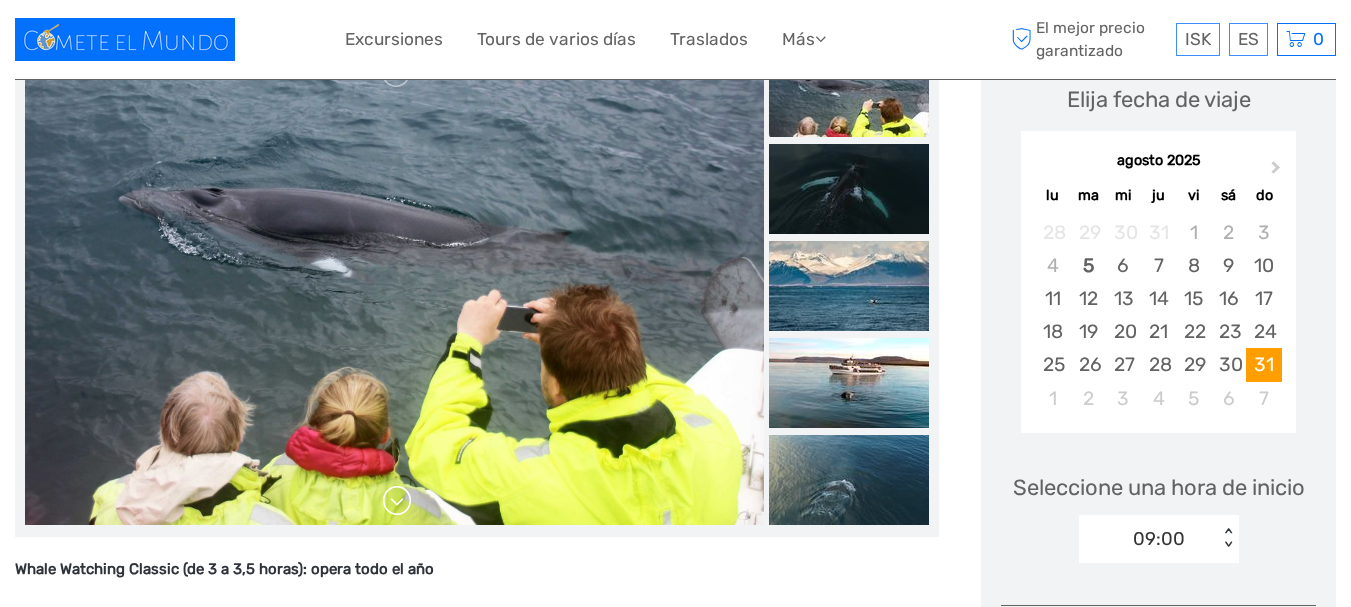 click at bounding box center [397, 501] 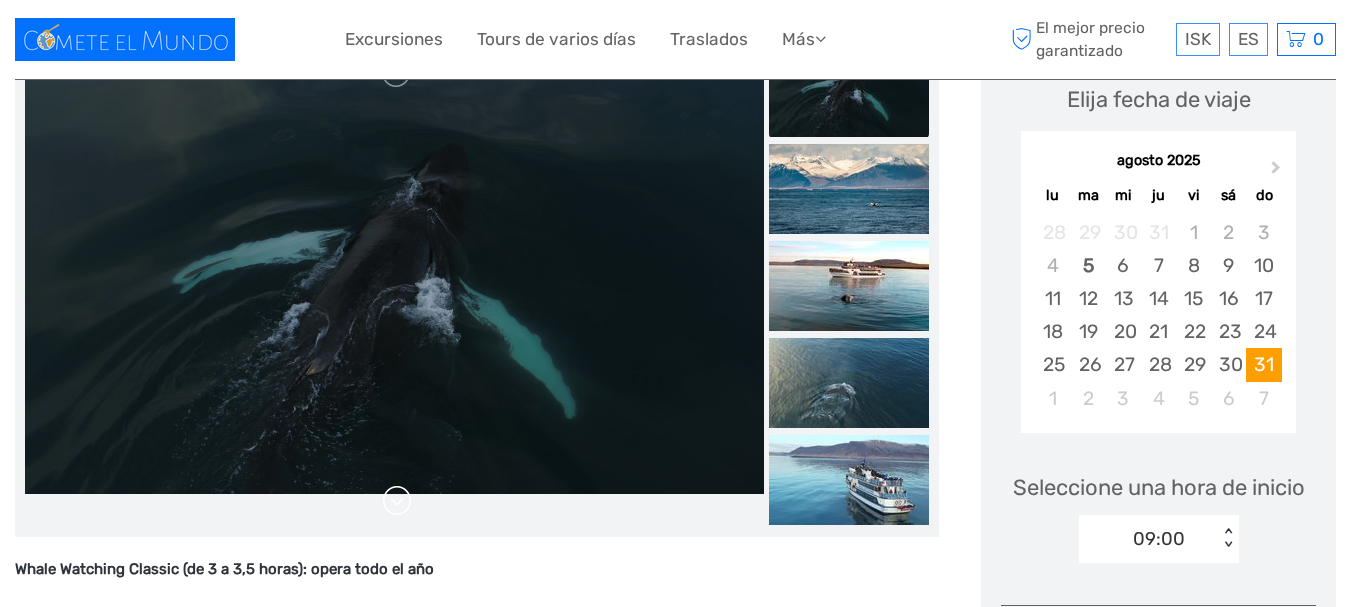 click at bounding box center [397, 501] 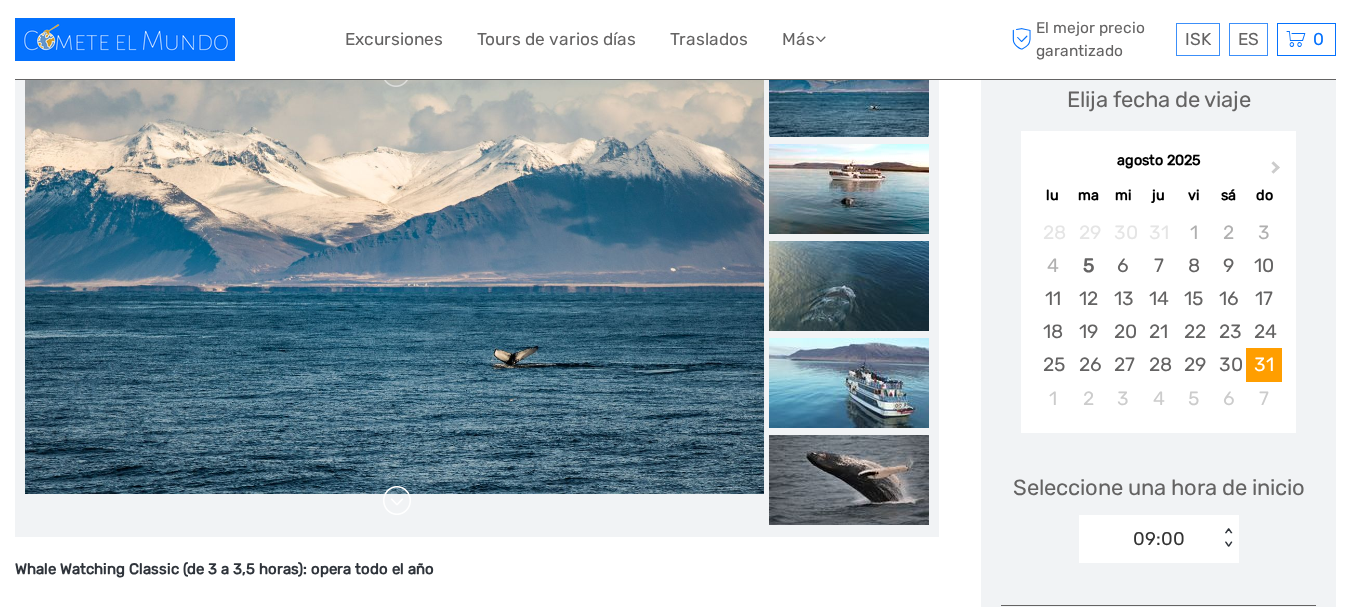 click at bounding box center [397, 501] 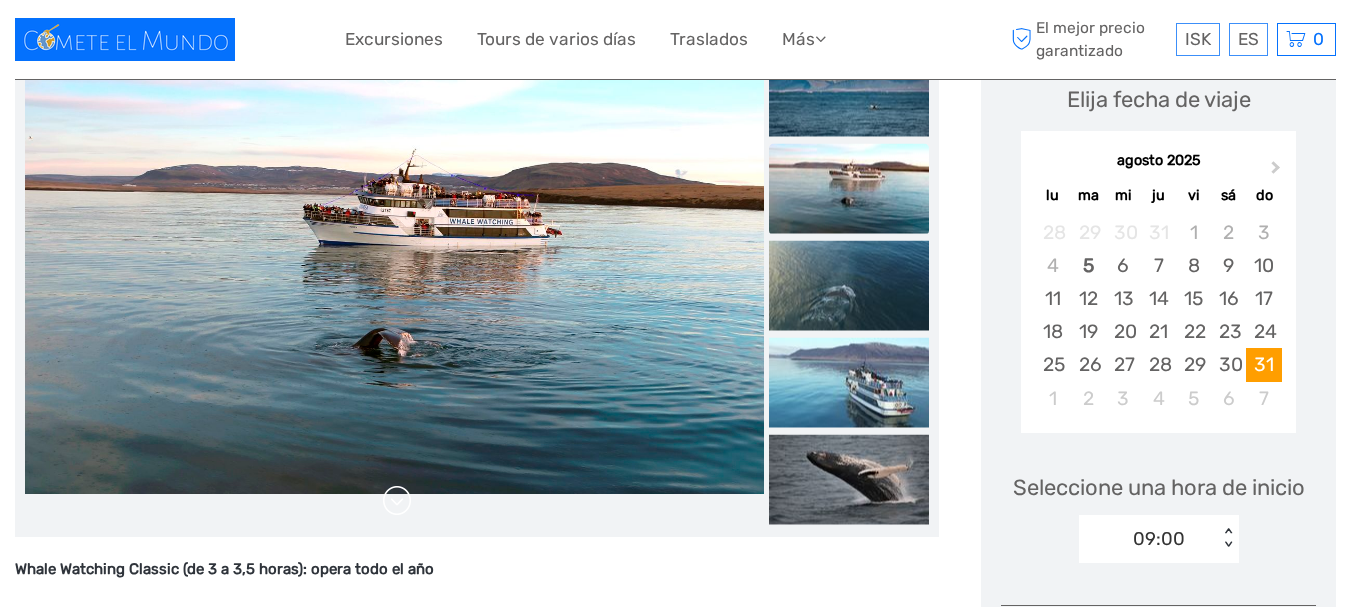 click at bounding box center (397, 501) 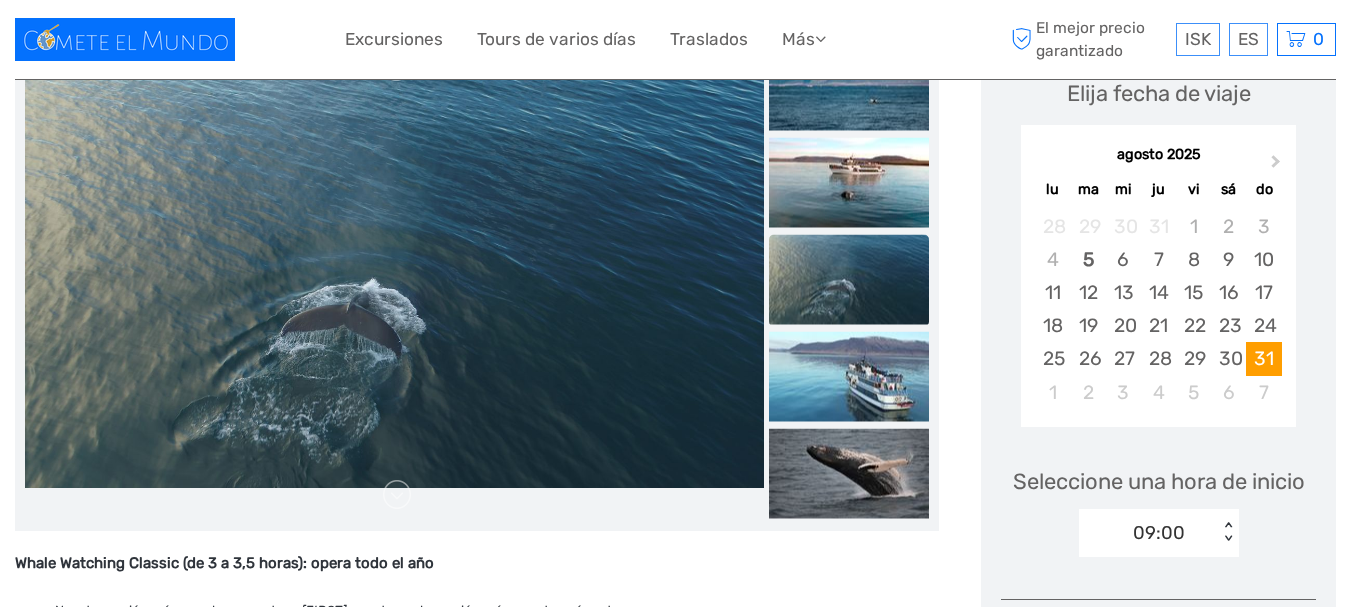 scroll, scrollTop: 500, scrollLeft: 0, axis: vertical 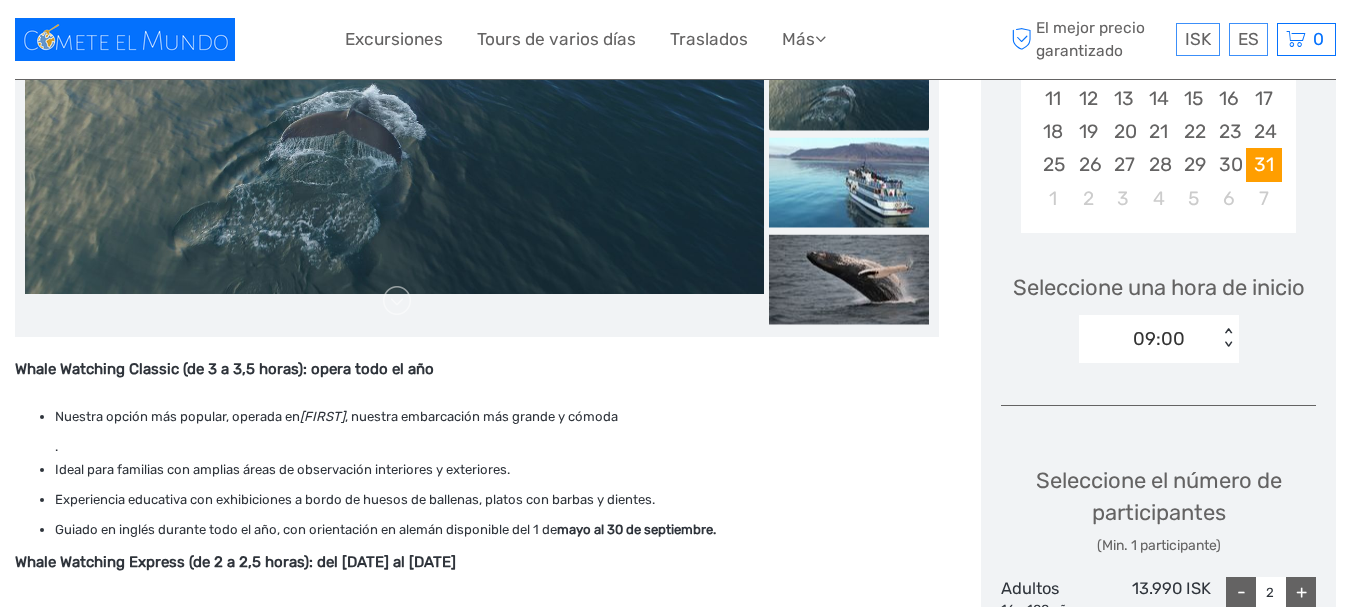 click on "Seleccione una hora de inicio 09:00 < >" at bounding box center [1158, 309] 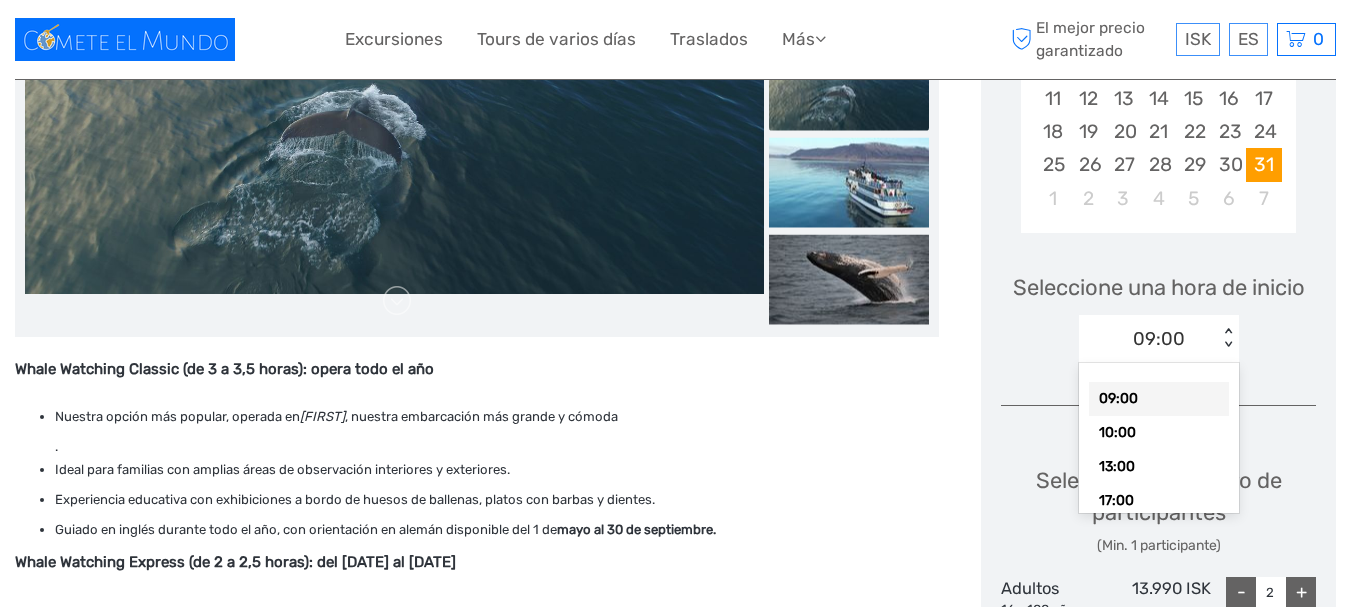 click on "09:00" at bounding box center (1148, 339) 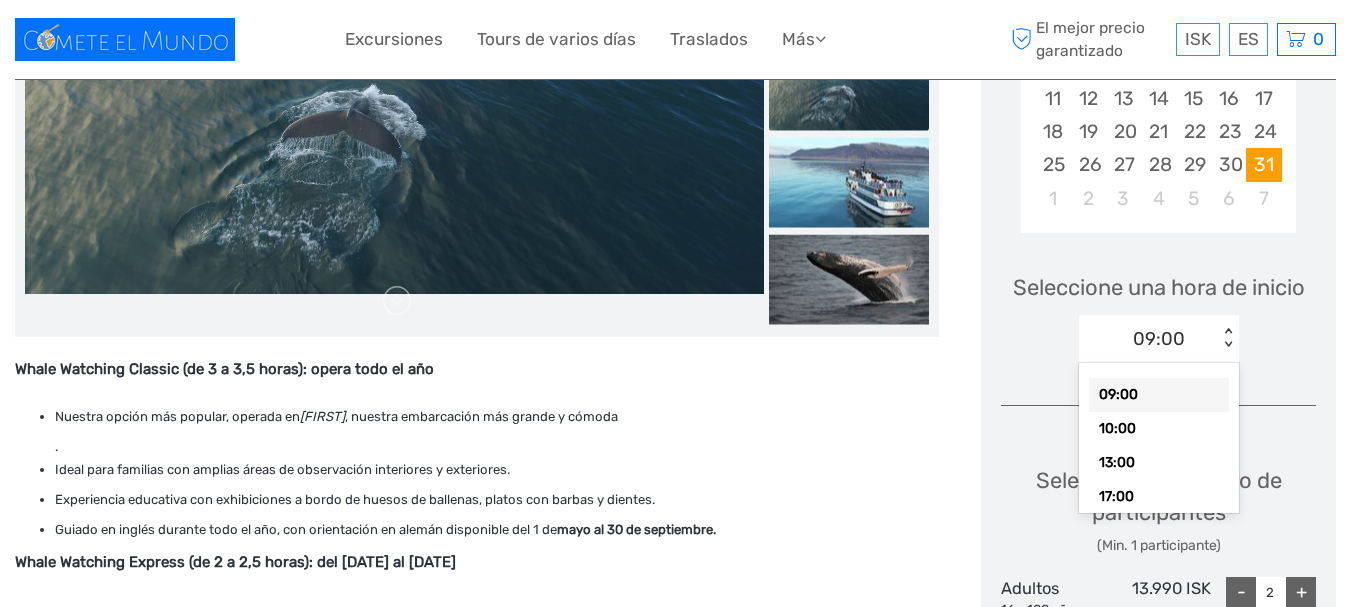scroll, scrollTop: 0, scrollLeft: 0, axis: both 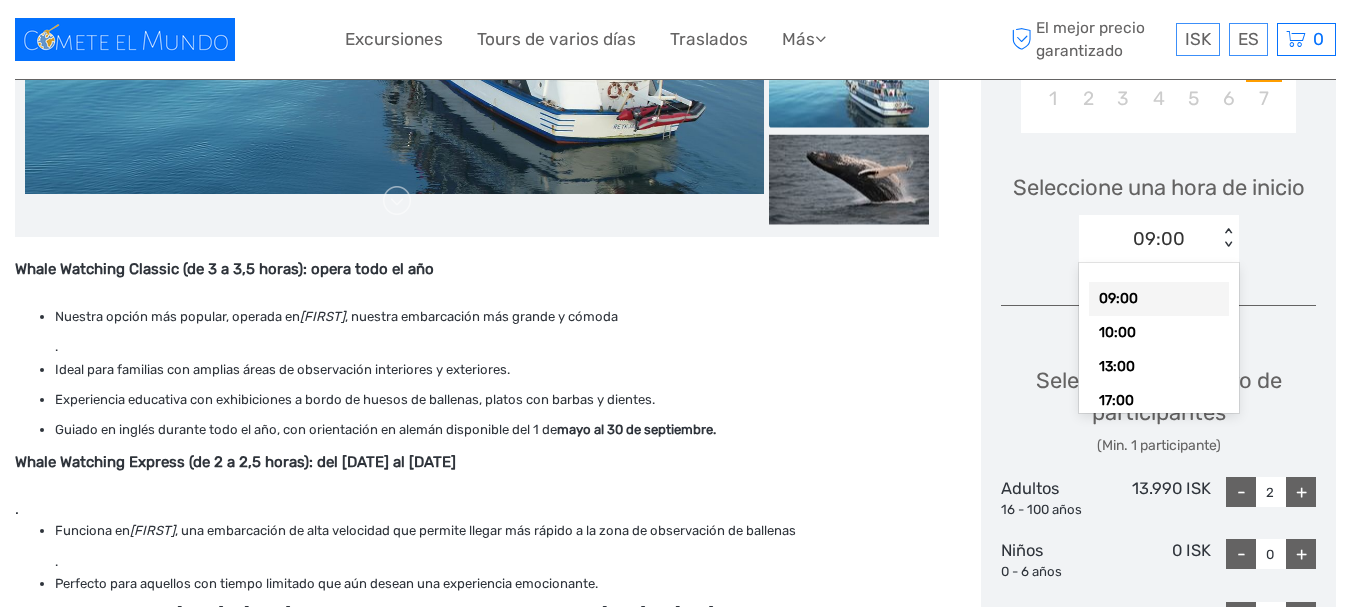 click on "Seleccione el número de participantes (Min. 1 participante)" at bounding box center (1158, 410) 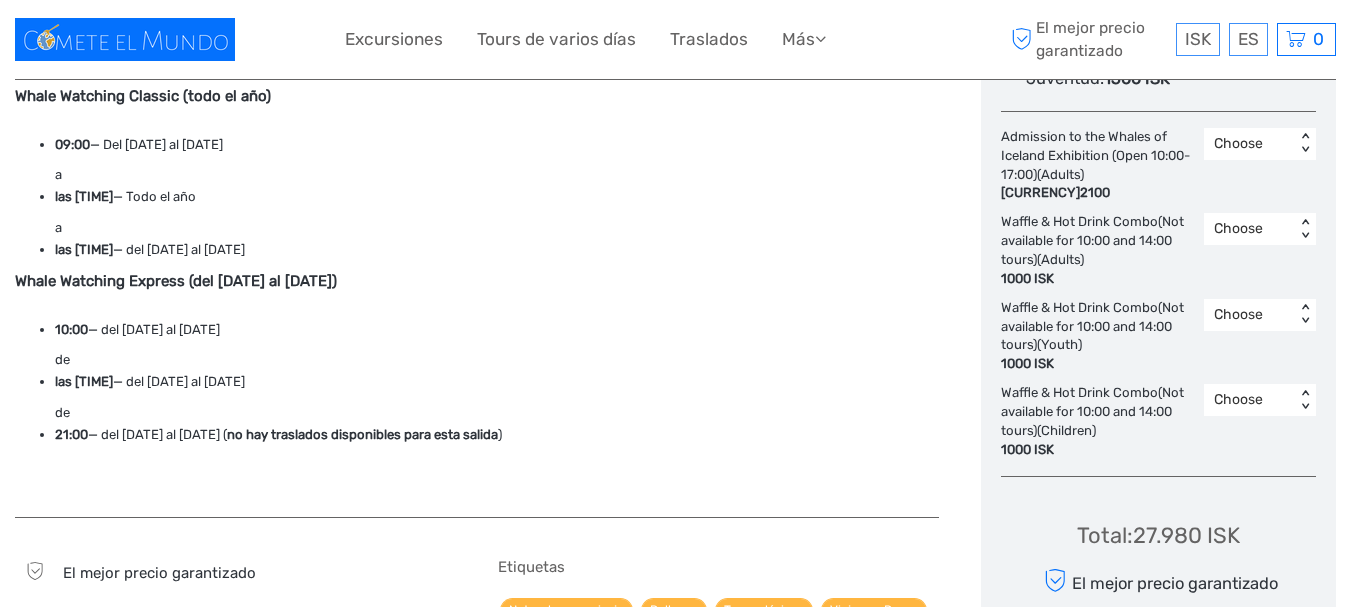 scroll, scrollTop: 1200, scrollLeft: 0, axis: vertical 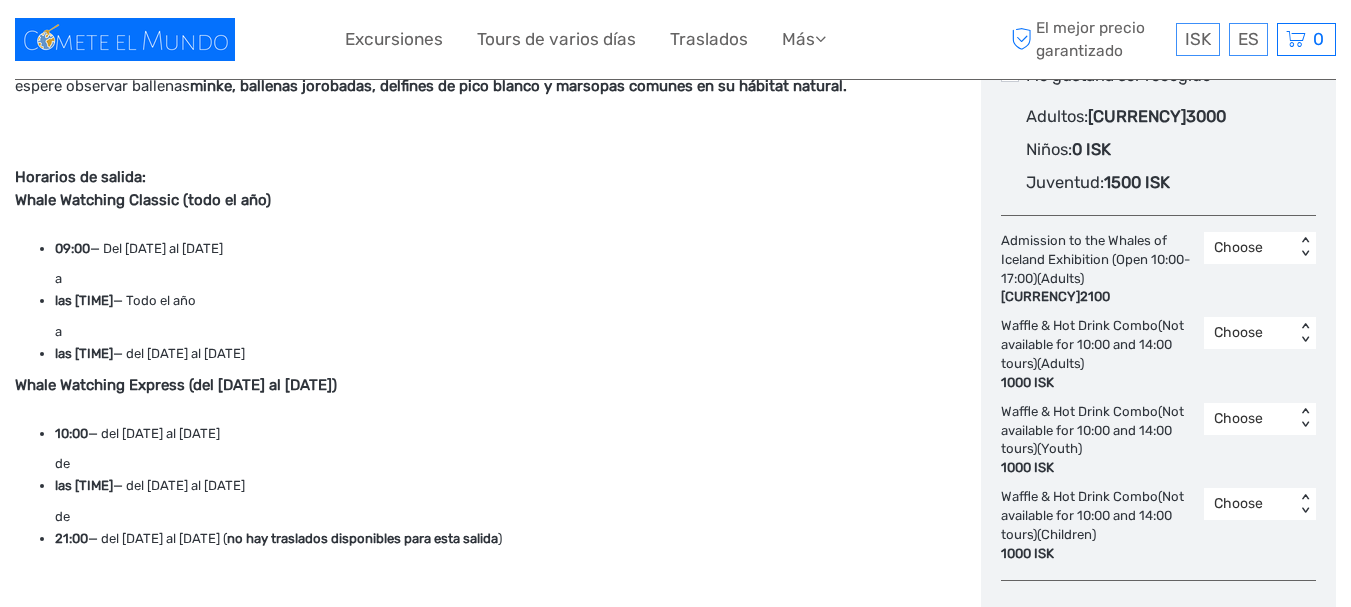 click on "< >" at bounding box center (1305, 247) 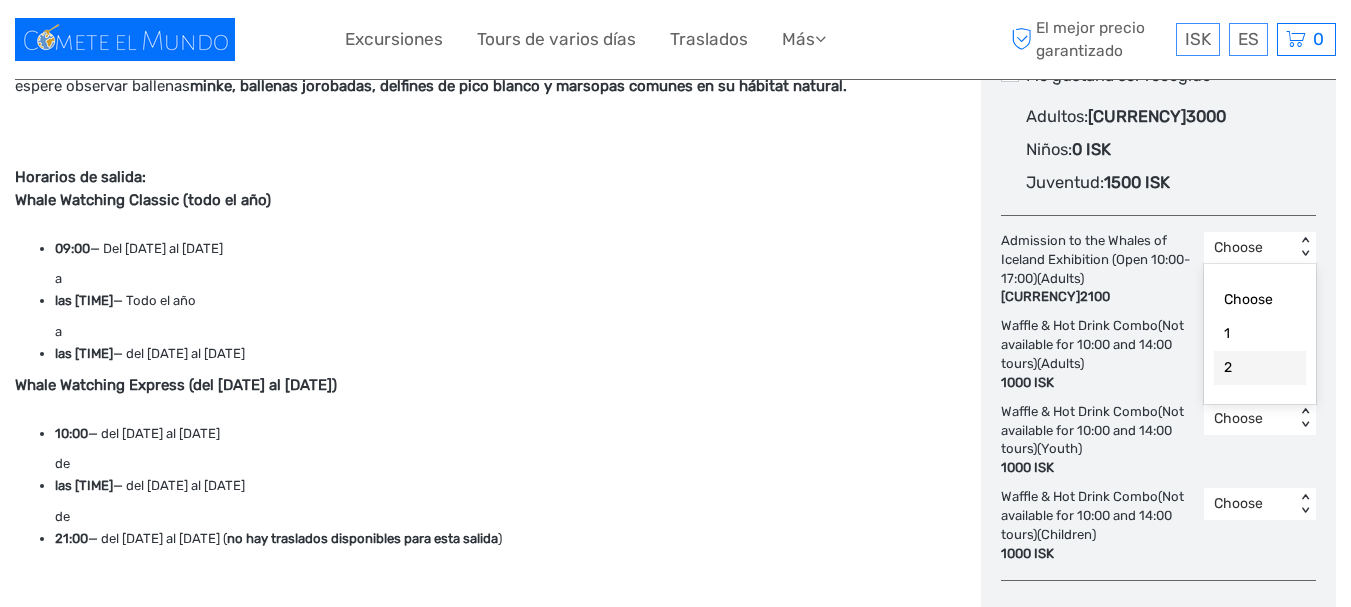 click on "2" at bounding box center (1260, 368) 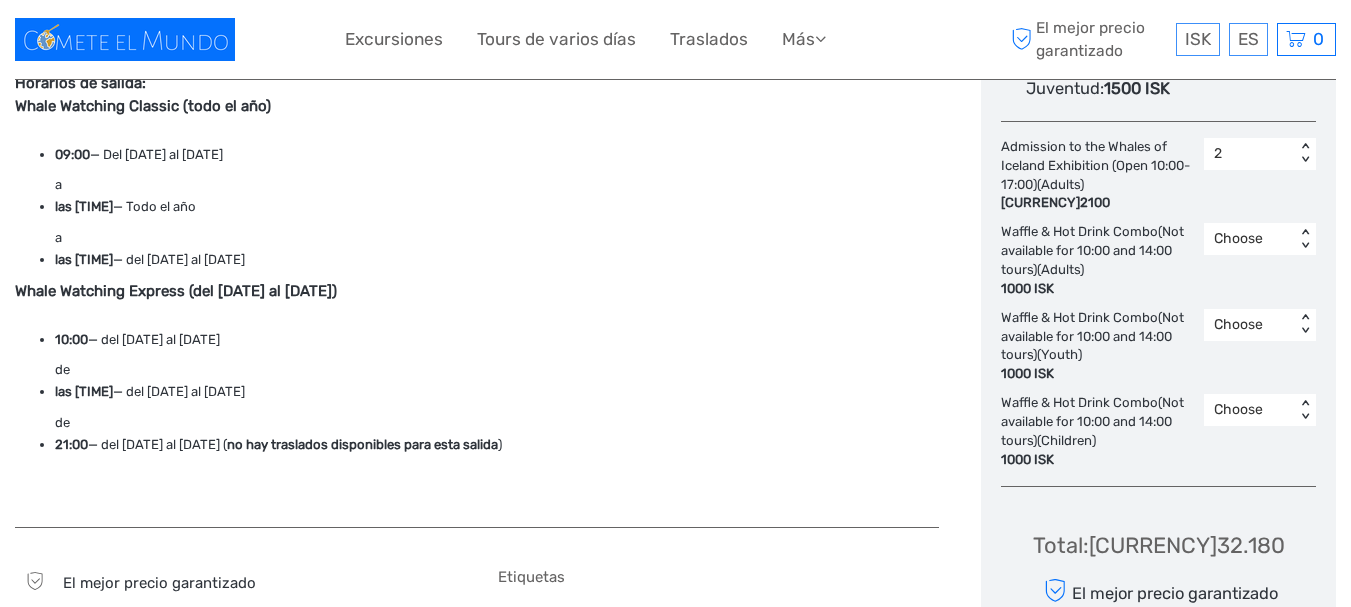 scroll, scrollTop: 1400, scrollLeft: 0, axis: vertical 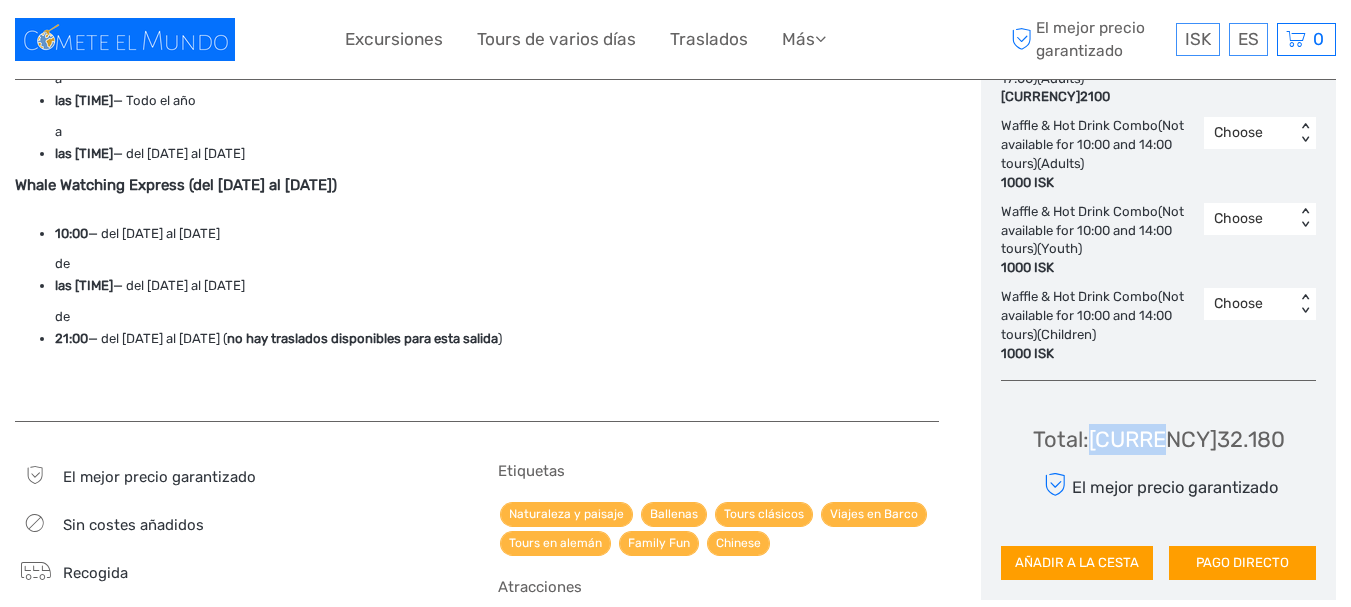 drag, startPoint x: 1136, startPoint y: 435, endPoint x: 1198, endPoint y: 443, distance: 62.514 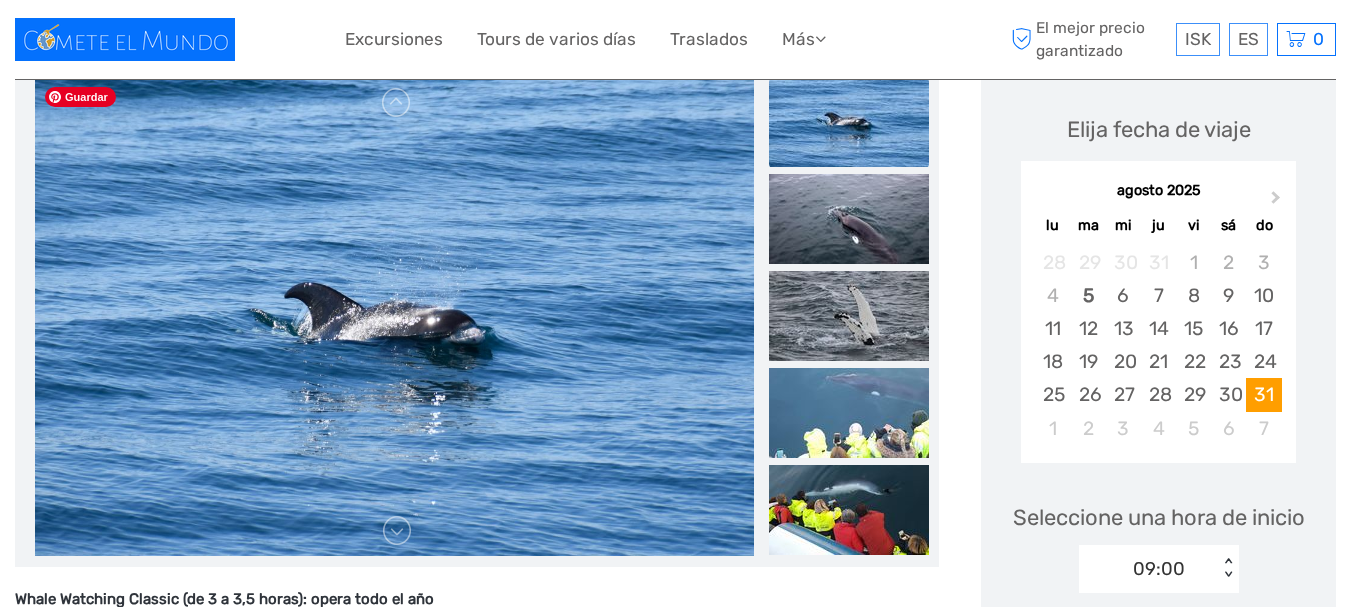 scroll, scrollTop: 300, scrollLeft: 0, axis: vertical 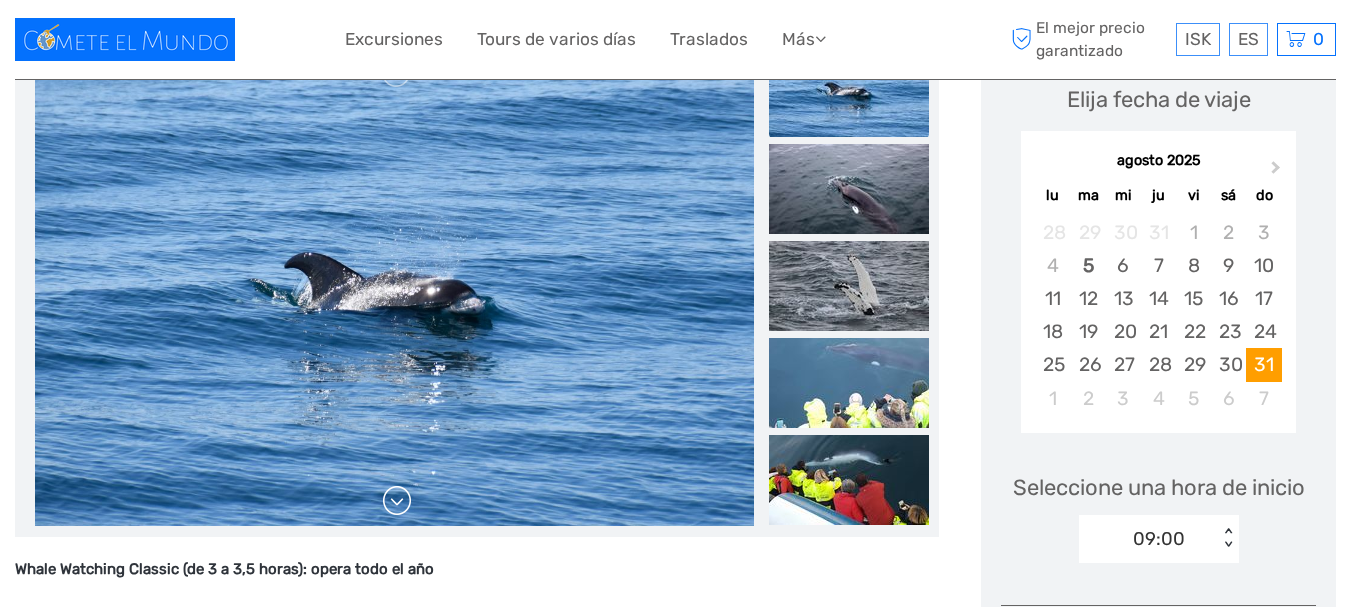 click at bounding box center [397, 501] 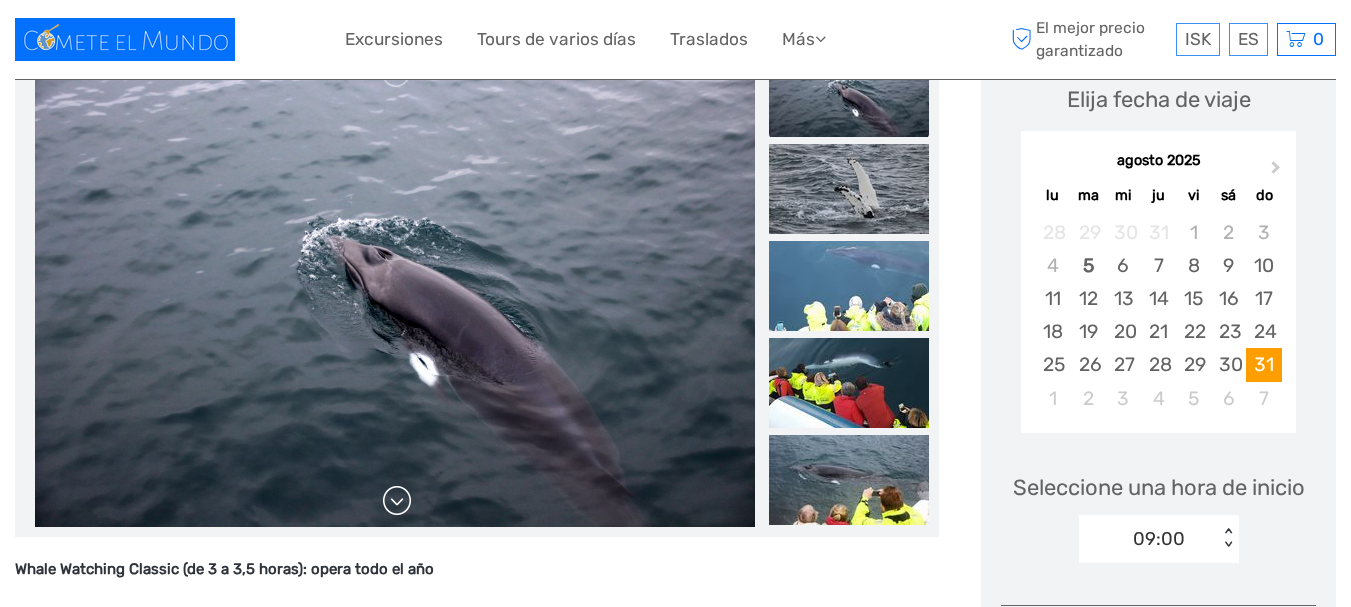click at bounding box center [397, 501] 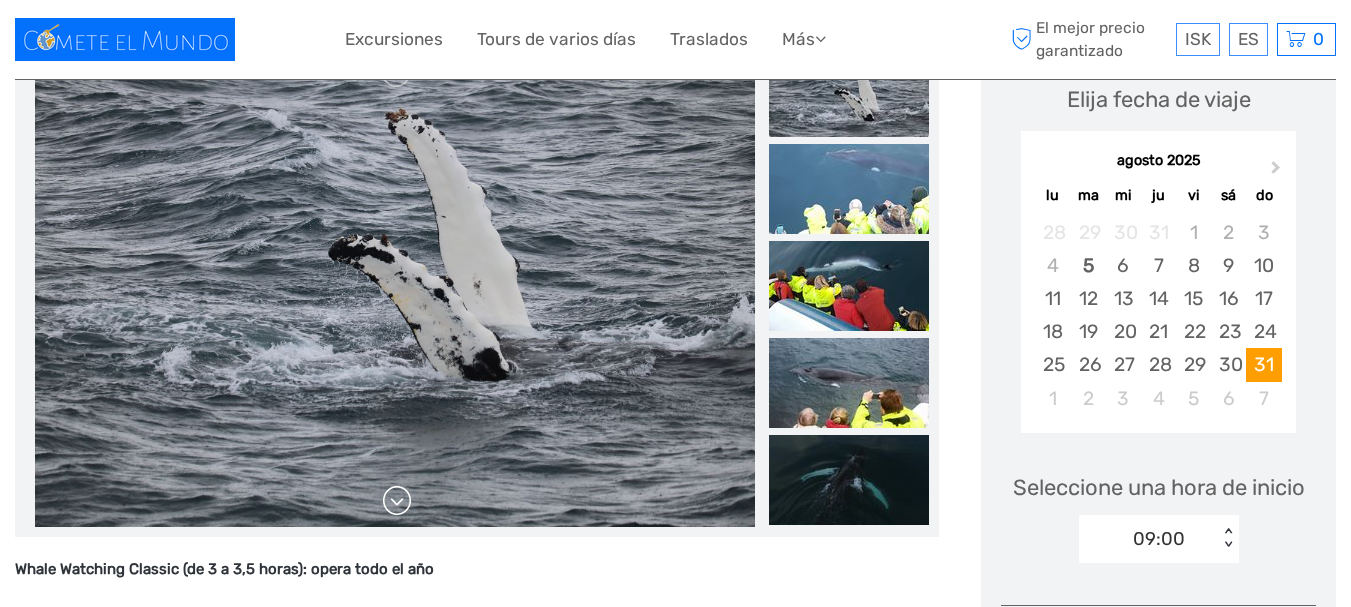 click at bounding box center [397, 501] 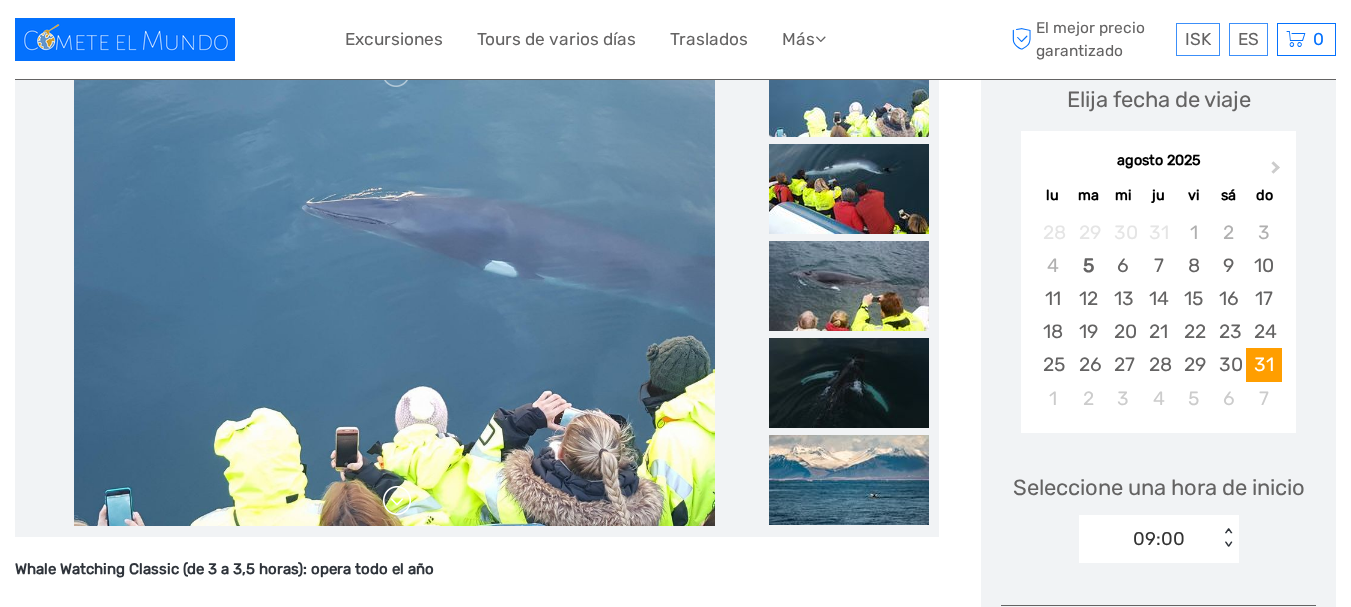 click at bounding box center (397, 501) 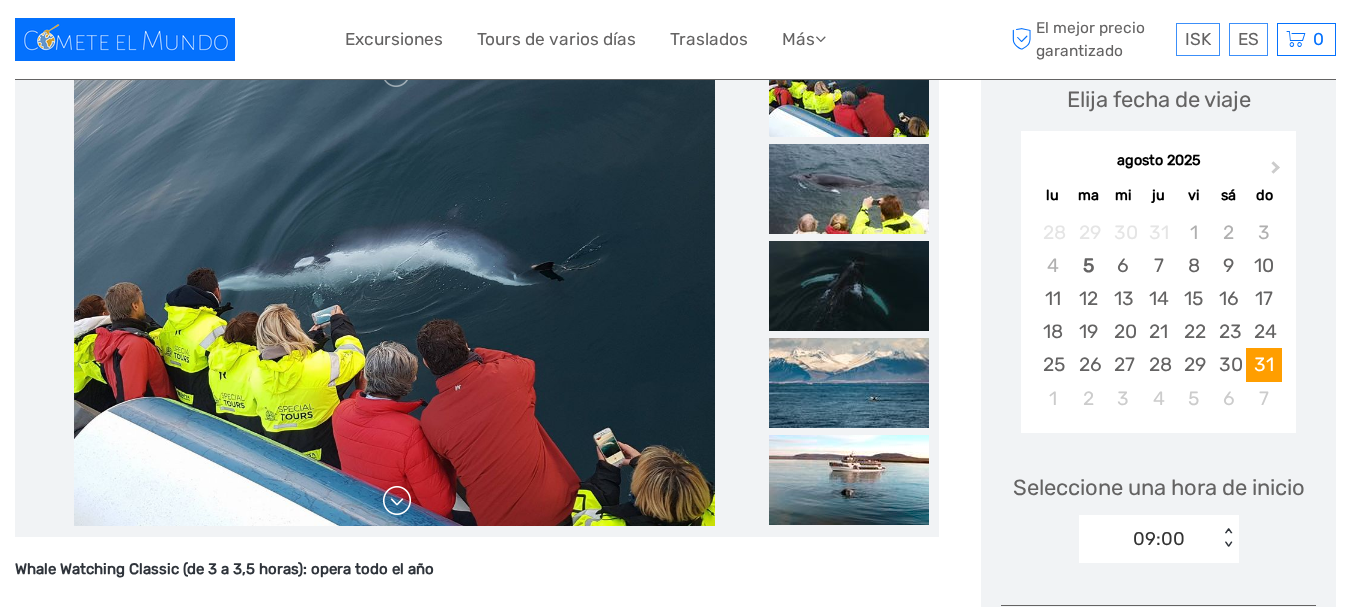 click at bounding box center [397, 501] 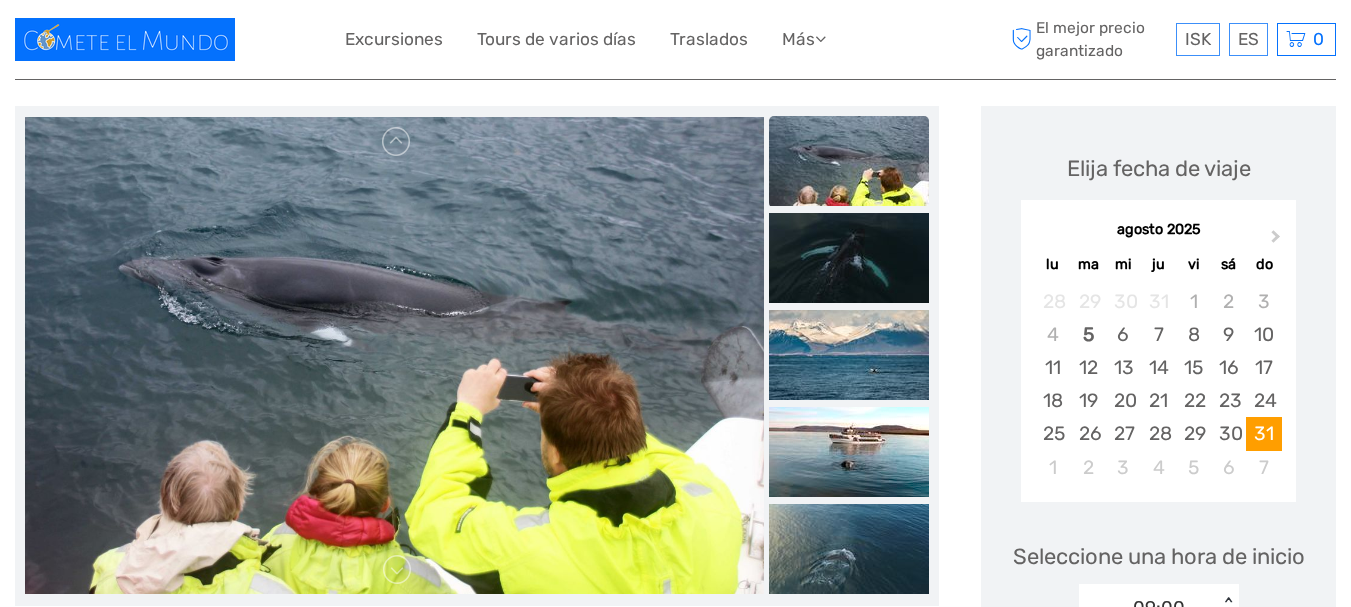 scroll, scrollTop: 200, scrollLeft: 0, axis: vertical 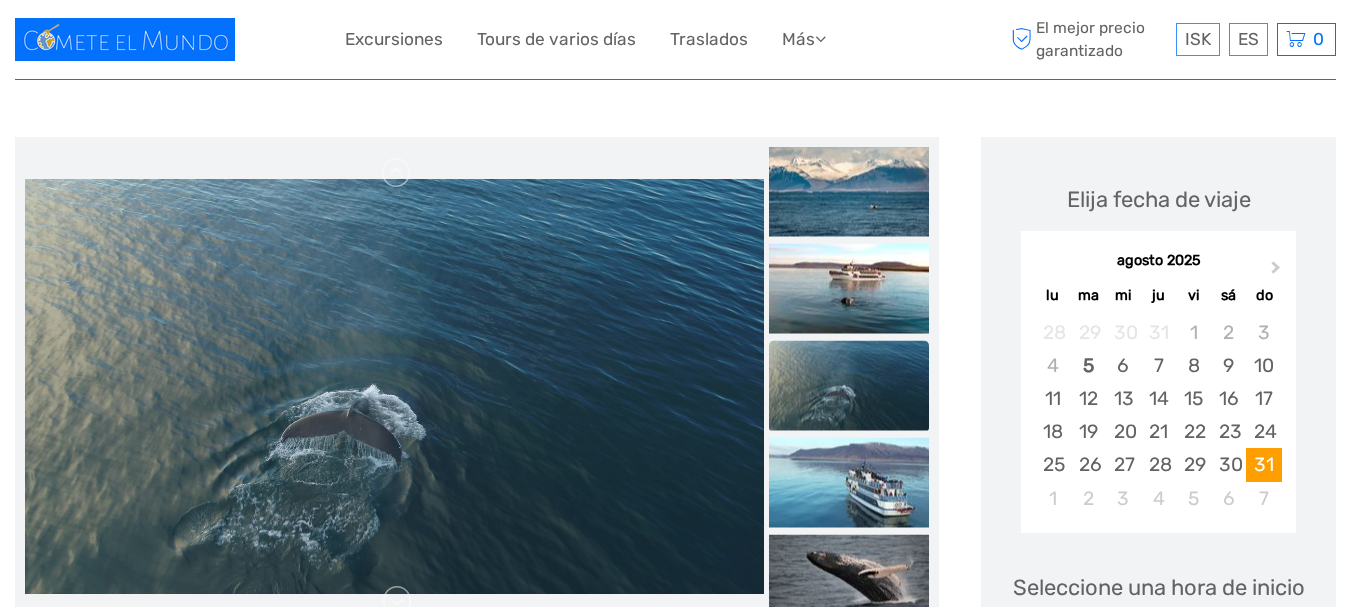 click at bounding box center [477, 387] 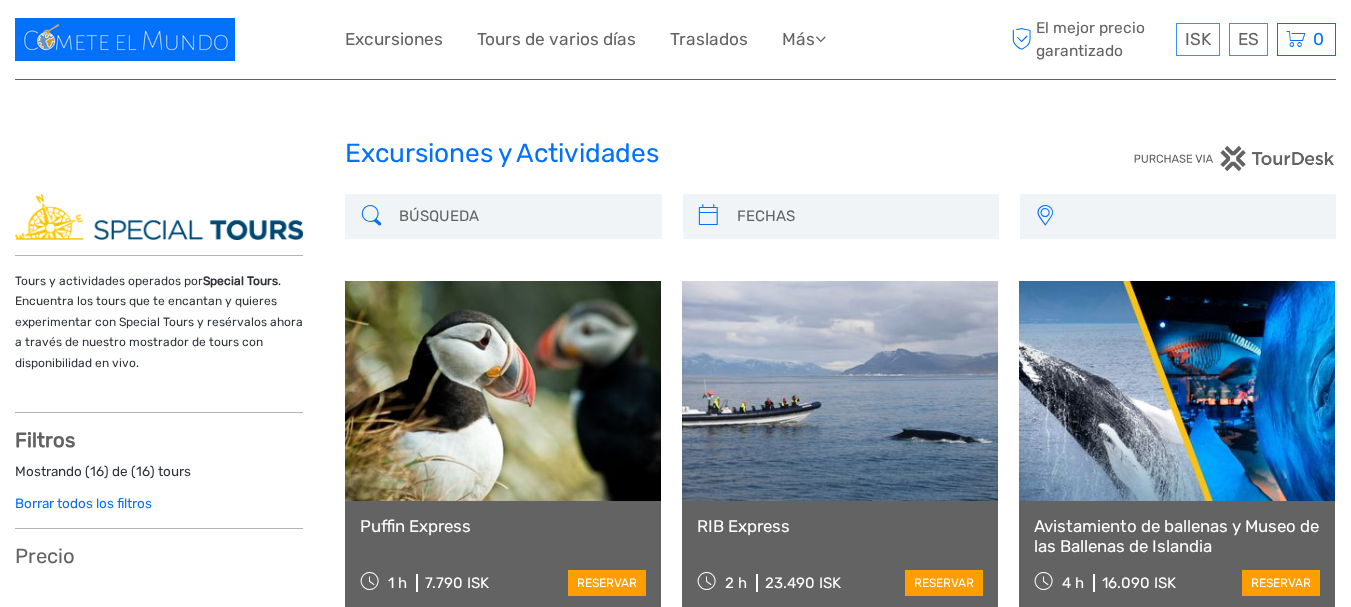 select 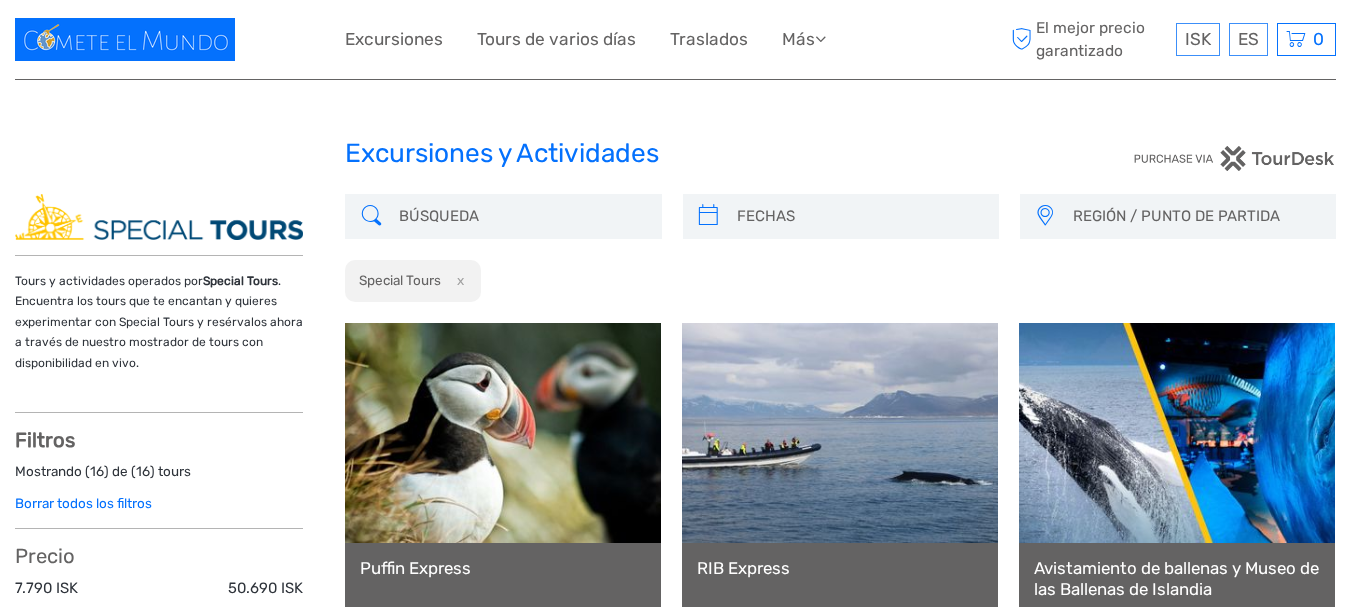 scroll, scrollTop: 0, scrollLeft: 0, axis: both 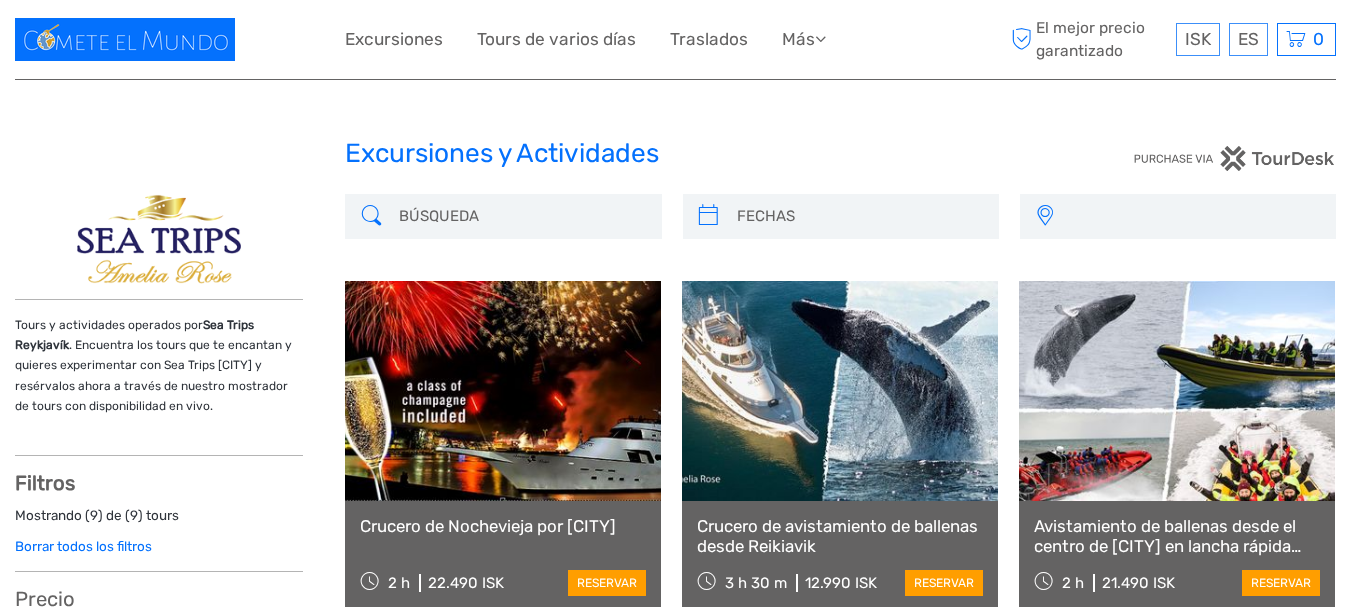 select 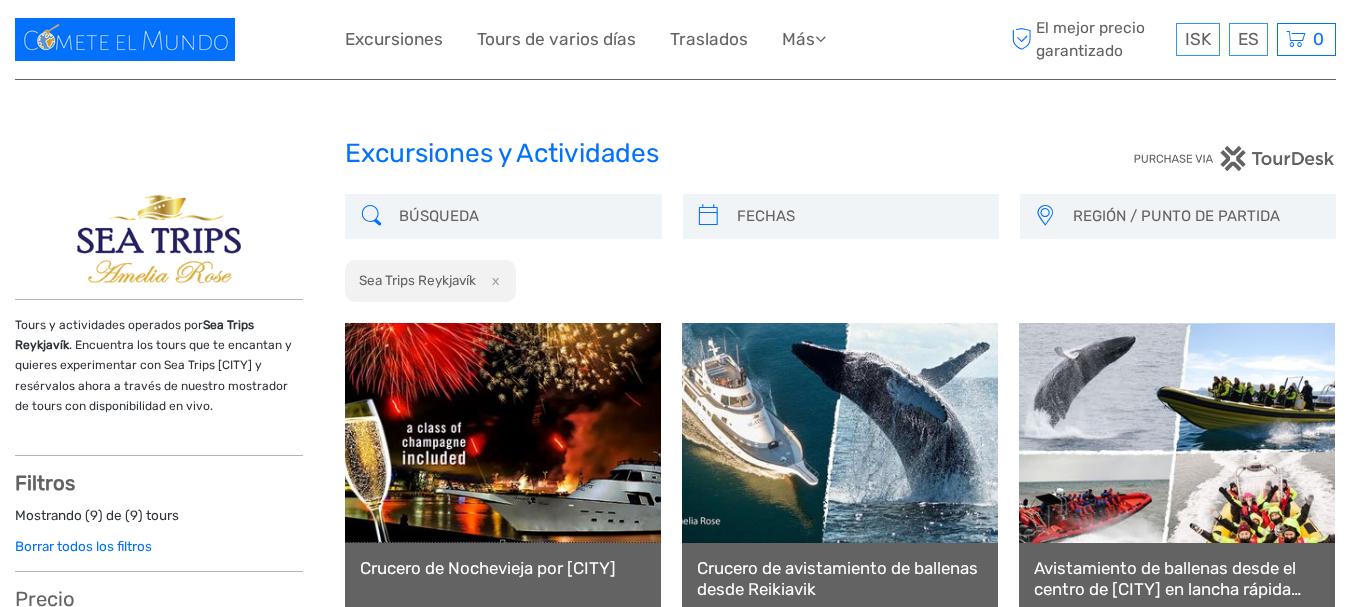 scroll, scrollTop: 0, scrollLeft: 0, axis: both 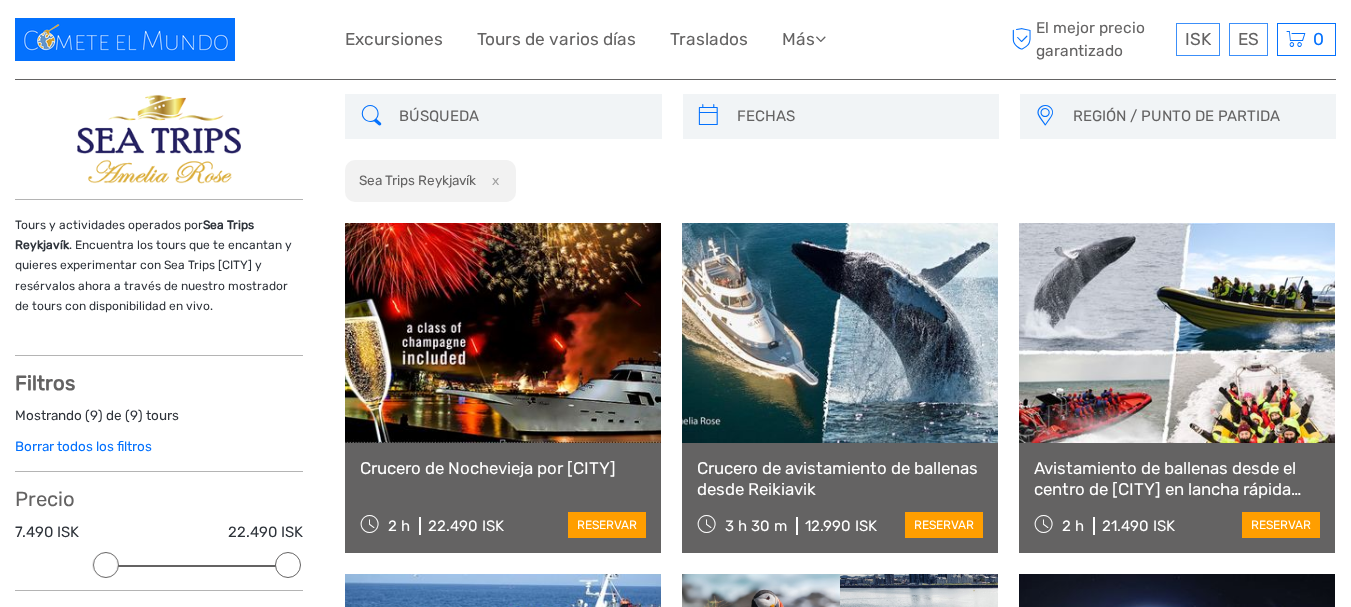 click at bounding box center (840, 333) 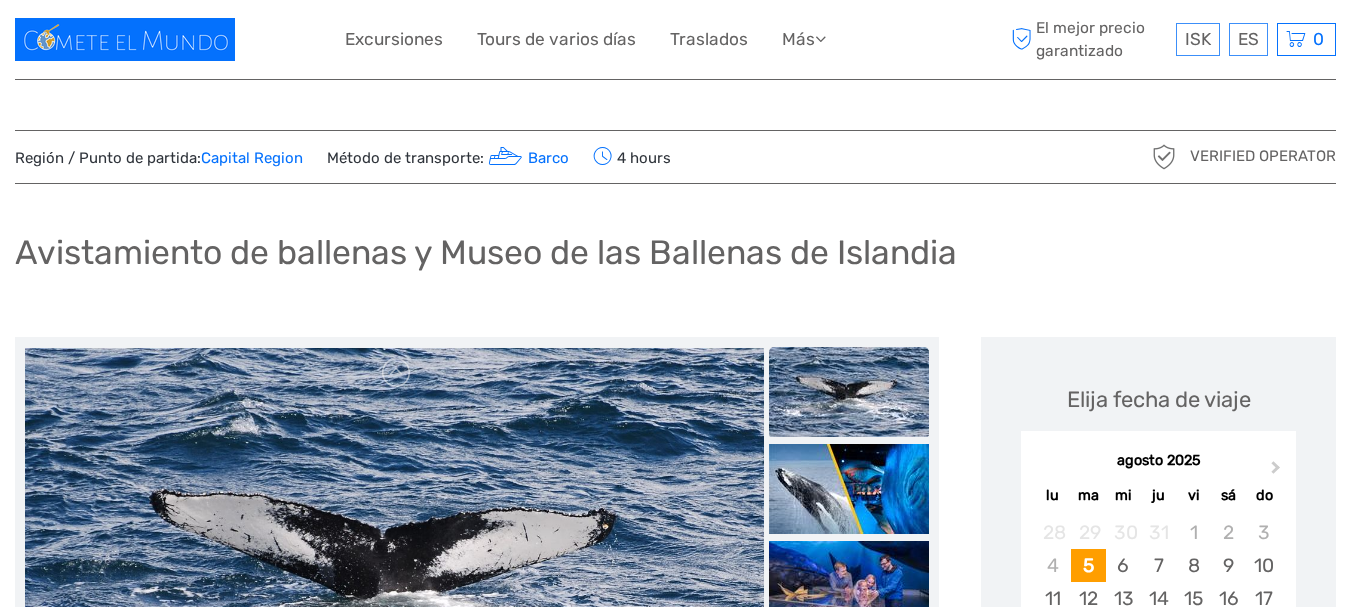 scroll, scrollTop: 0, scrollLeft: 0, axis: both 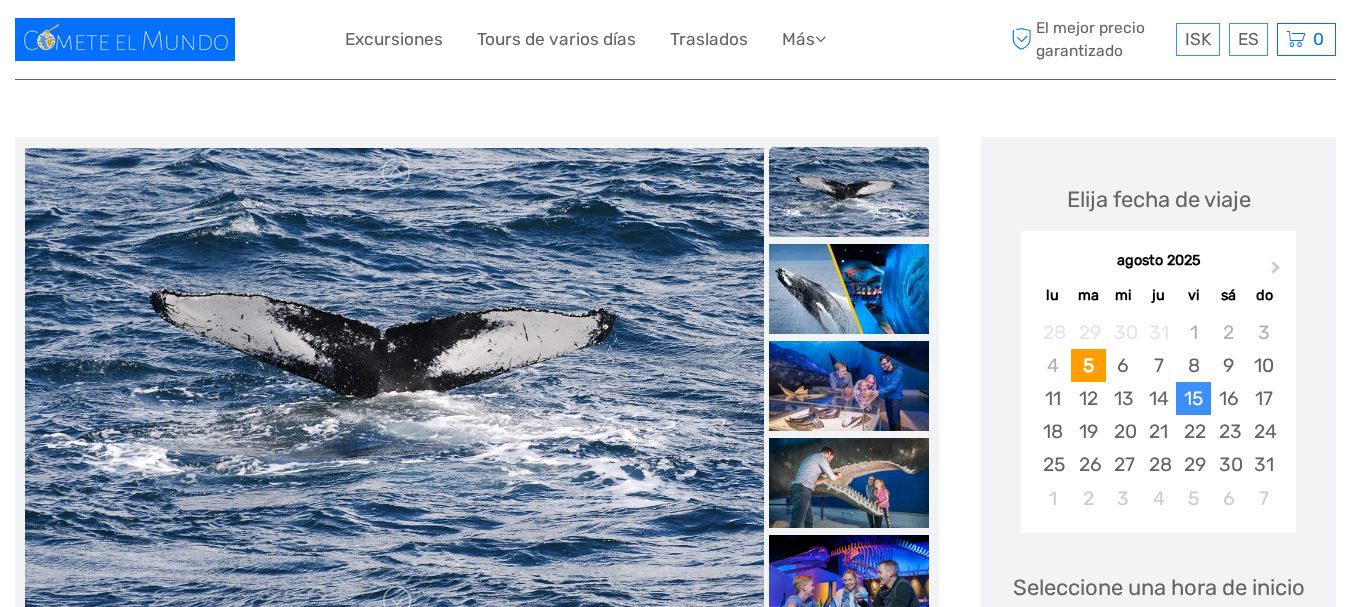 drag, startPoint x: 1261, startPoint y: 466, endPoint x: 1195, endPoint y: 396, distance: 96.20811 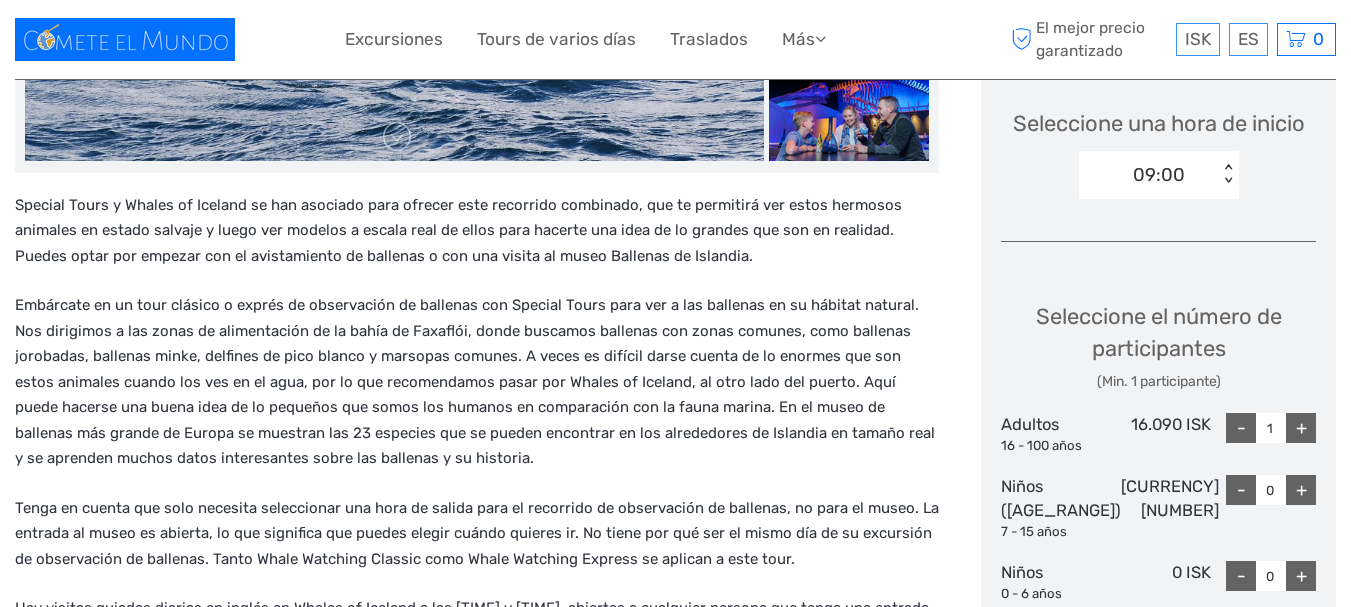 scroll, scrollTop: 800, scrollLeft: 0, axis: vertical 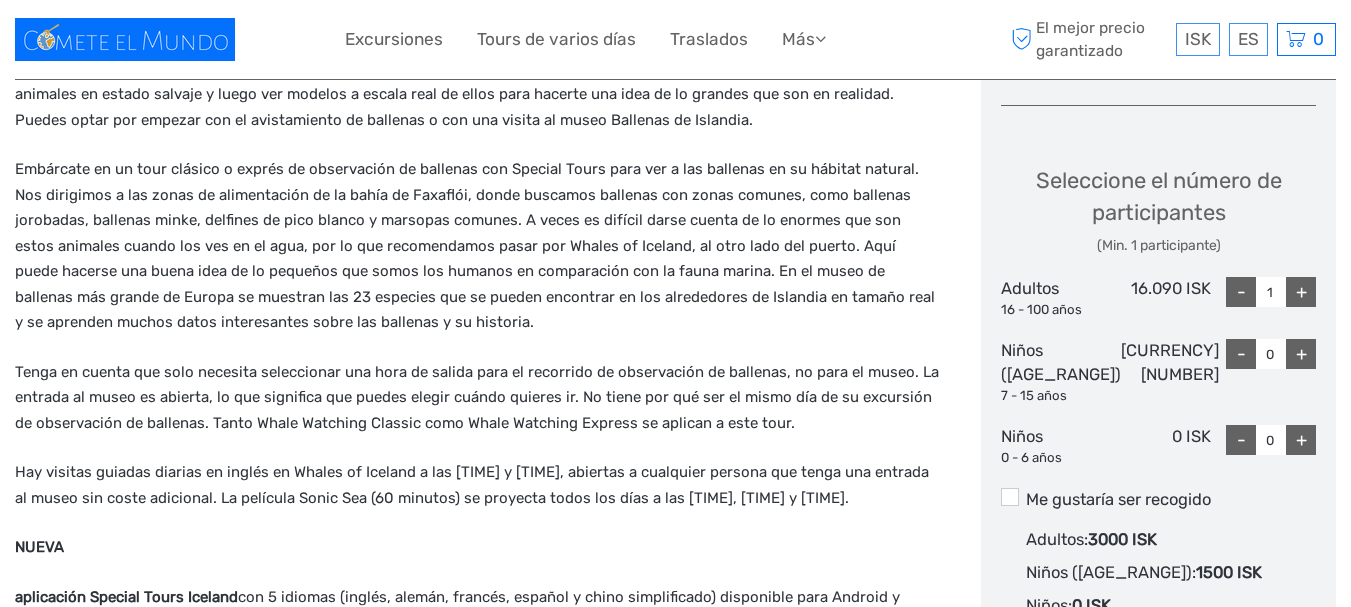click on "+" at bounding box center [1301, 292] 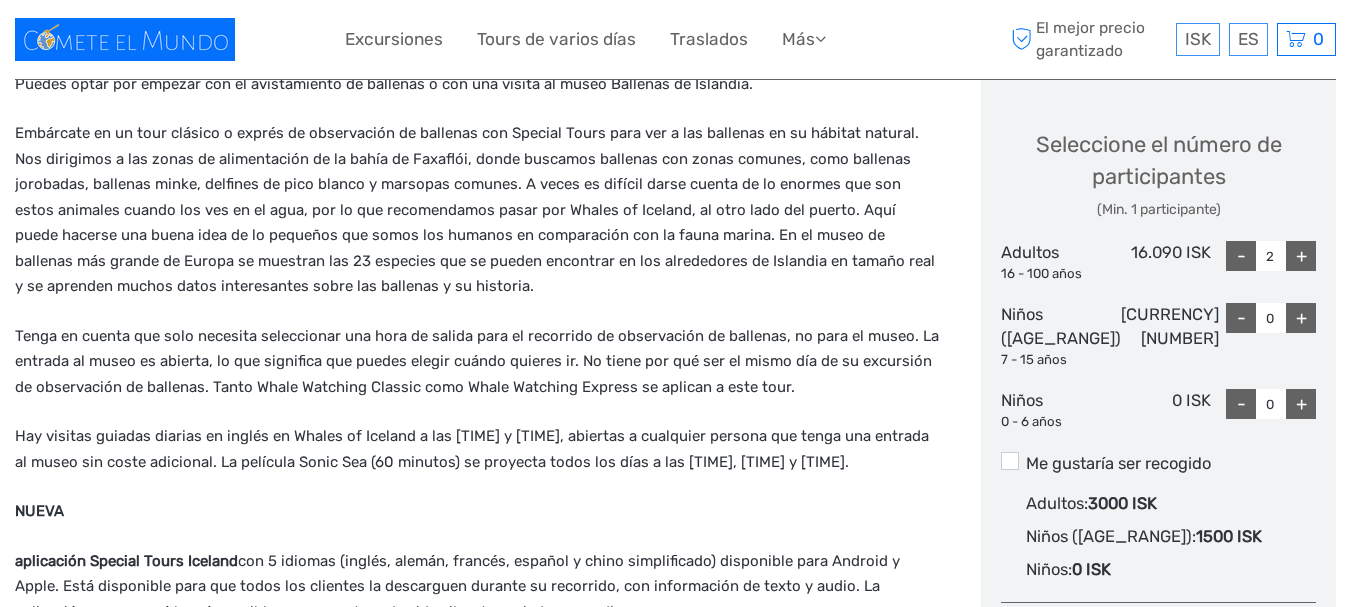scroll, scrollTop: 500, scrollLeft: 0, axis: vertical 